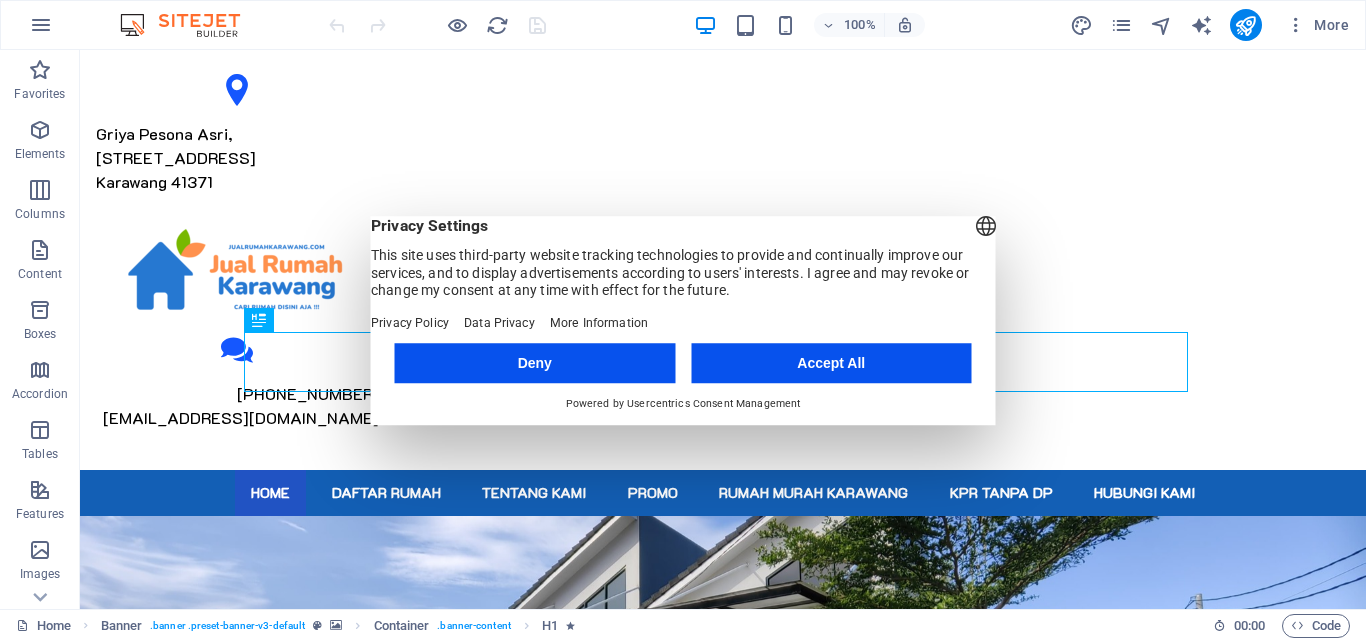 scroll, scrollTop: 0, scrollLeft: 0, axis: both 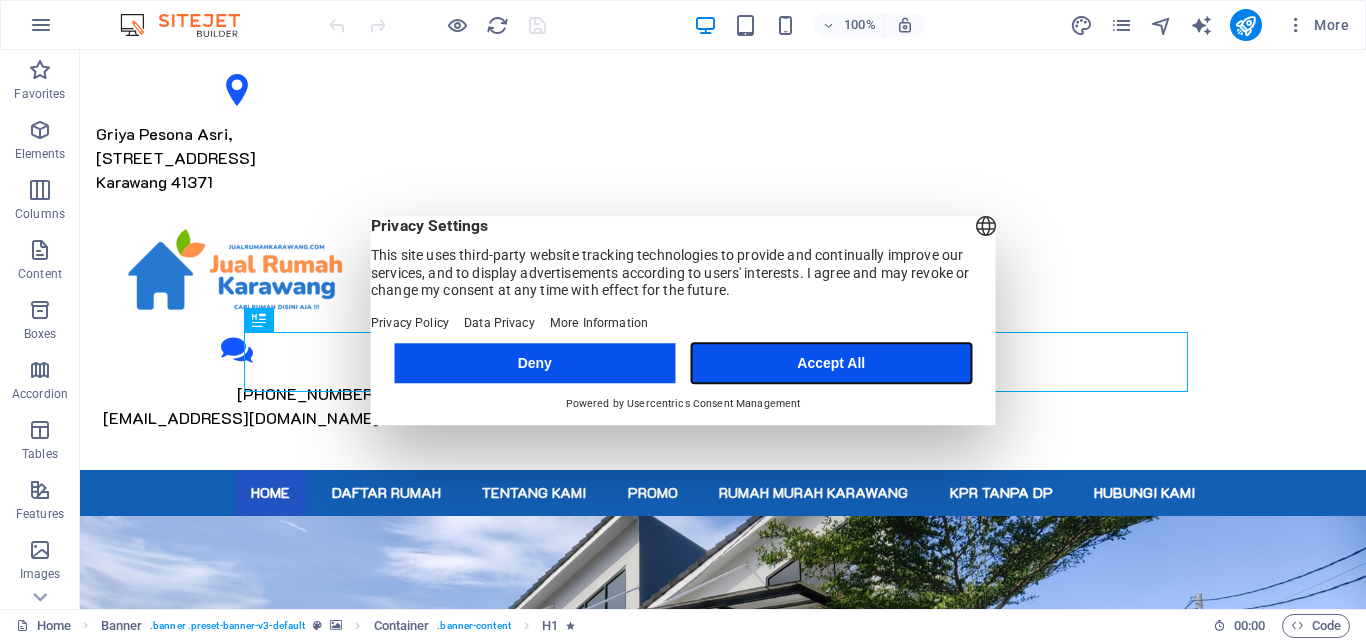 click on "Accept All" at bounding box center [831, 363] 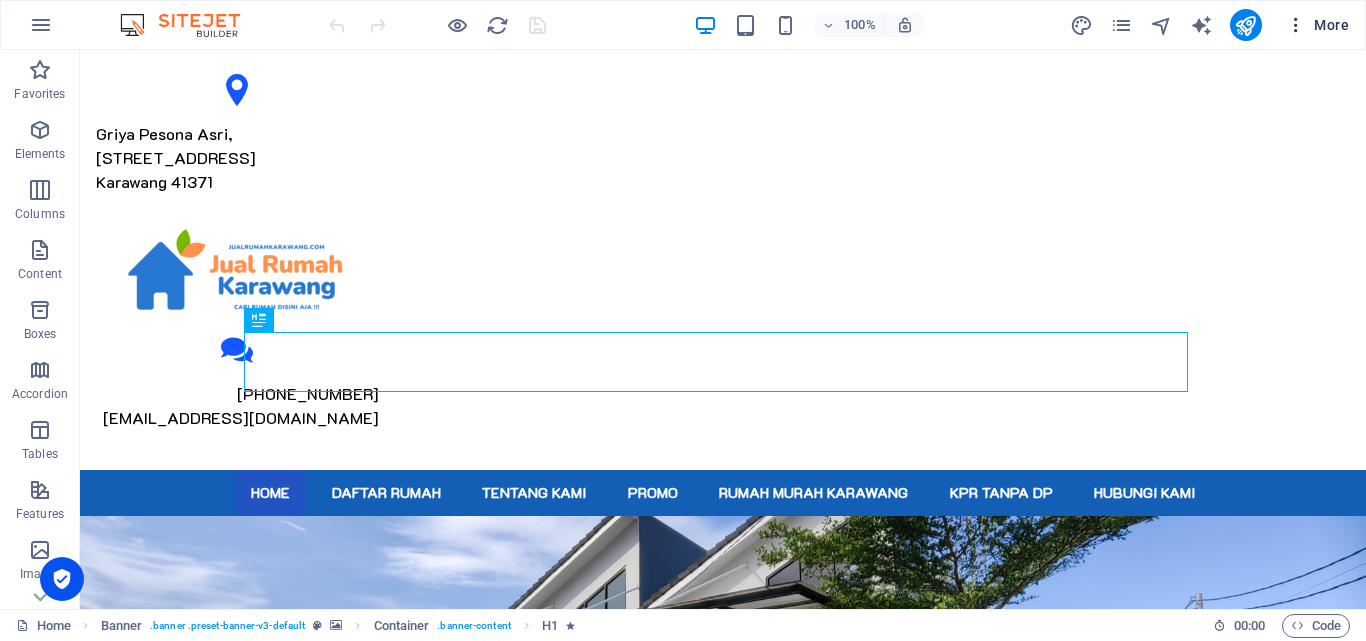click on "More" at bounding box center (1317, 25) 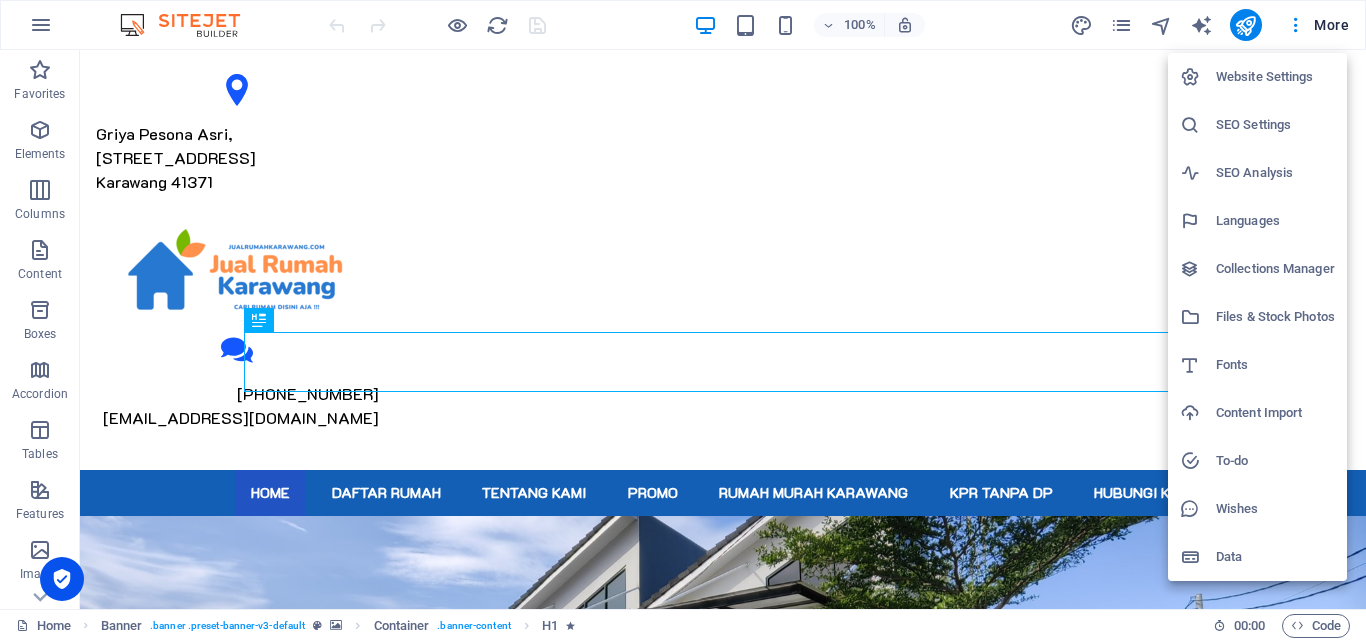 click on "Website Settings" at bounding box center (1275, 77) 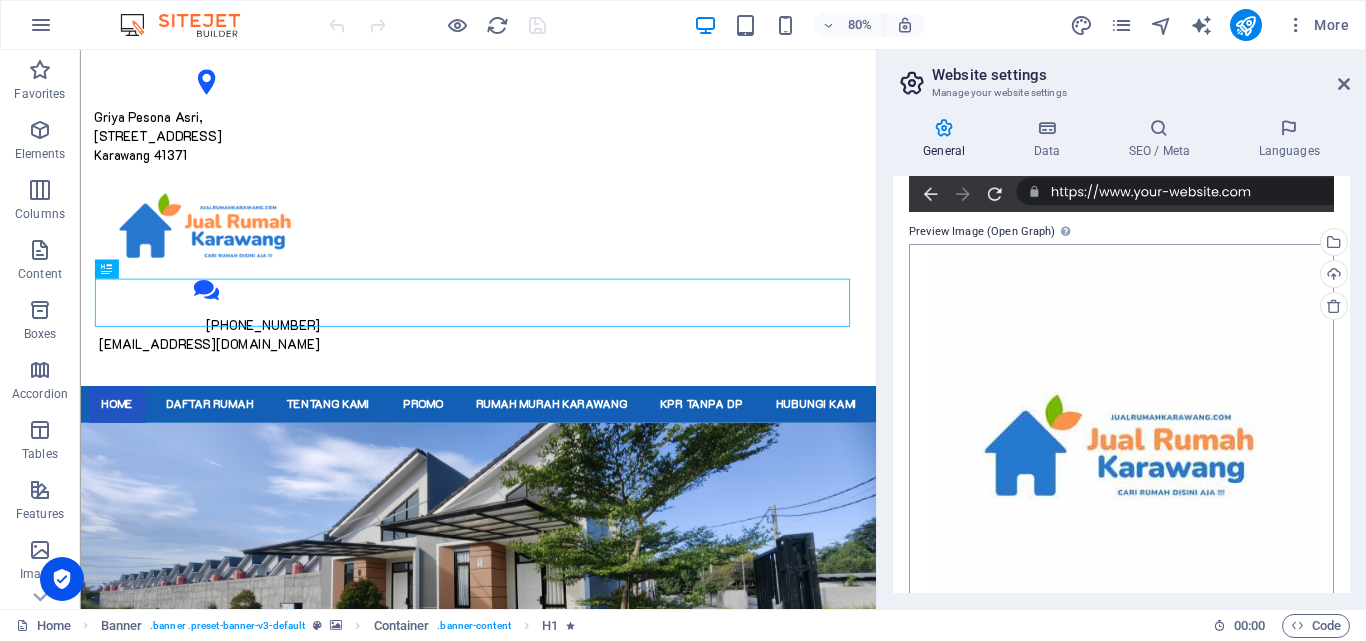 scroll, scrollTop: 567, scrollLeft: 0, axis: vertical 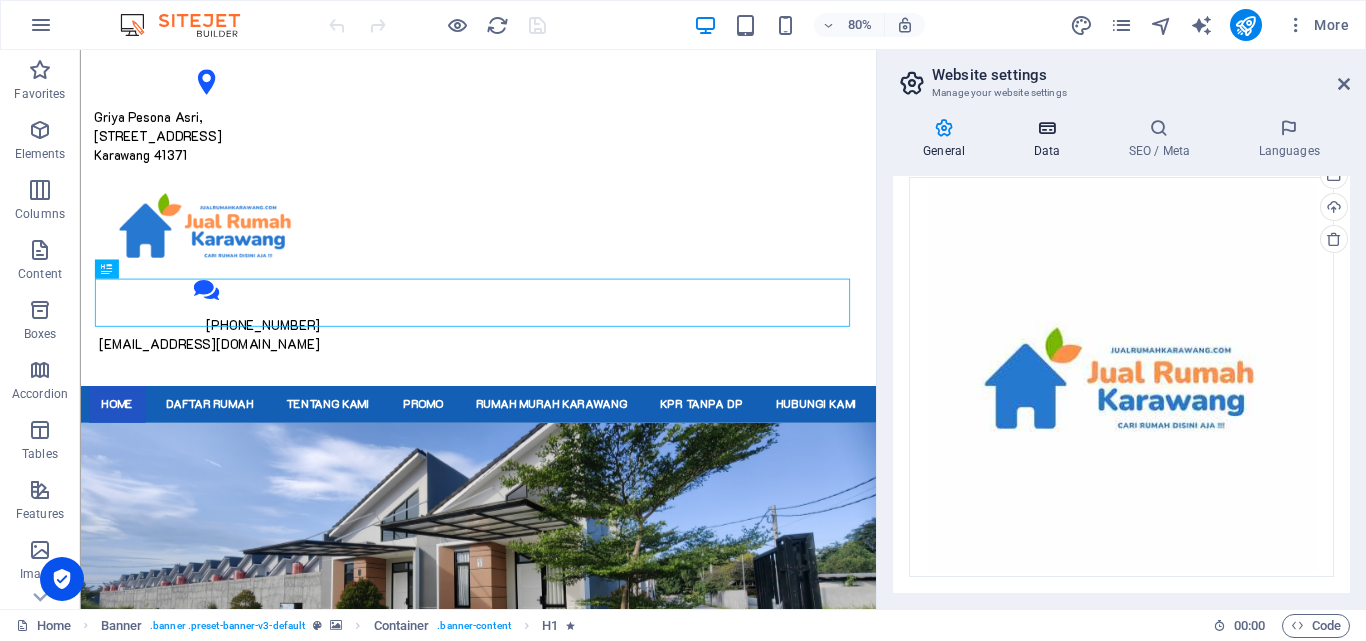 click at bounding box center (1046, 128) 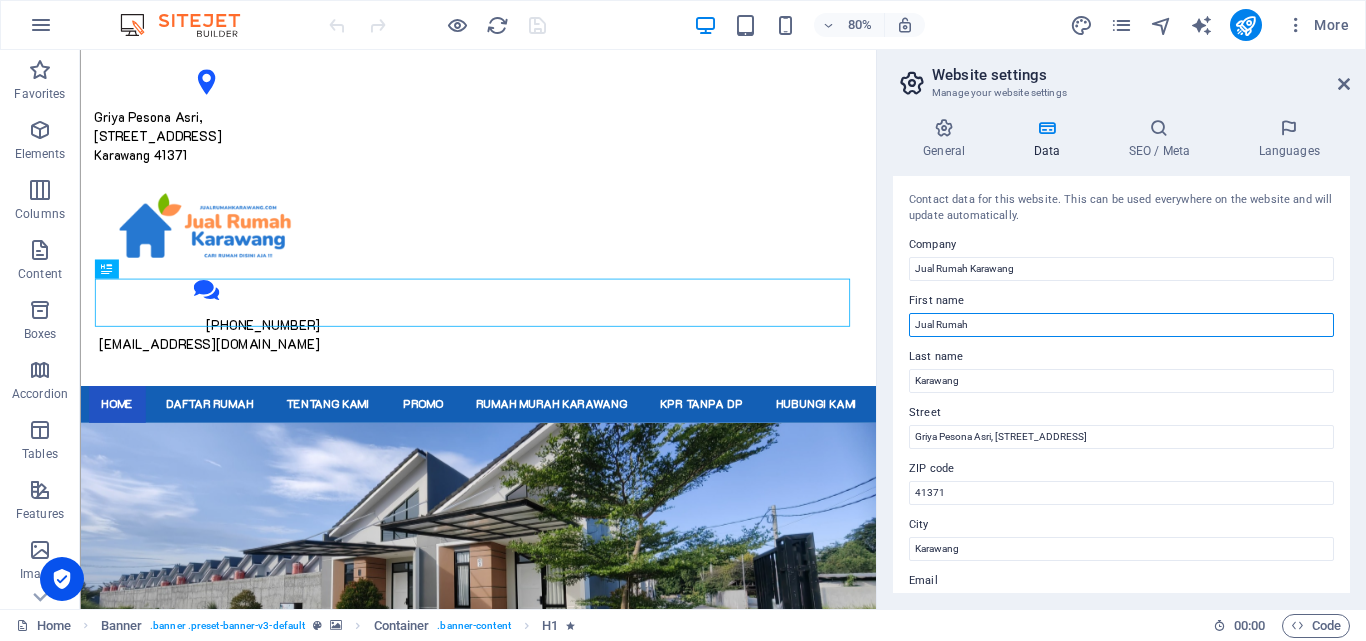 click on "Jual Rumah" at bounding box center [1121, 325] 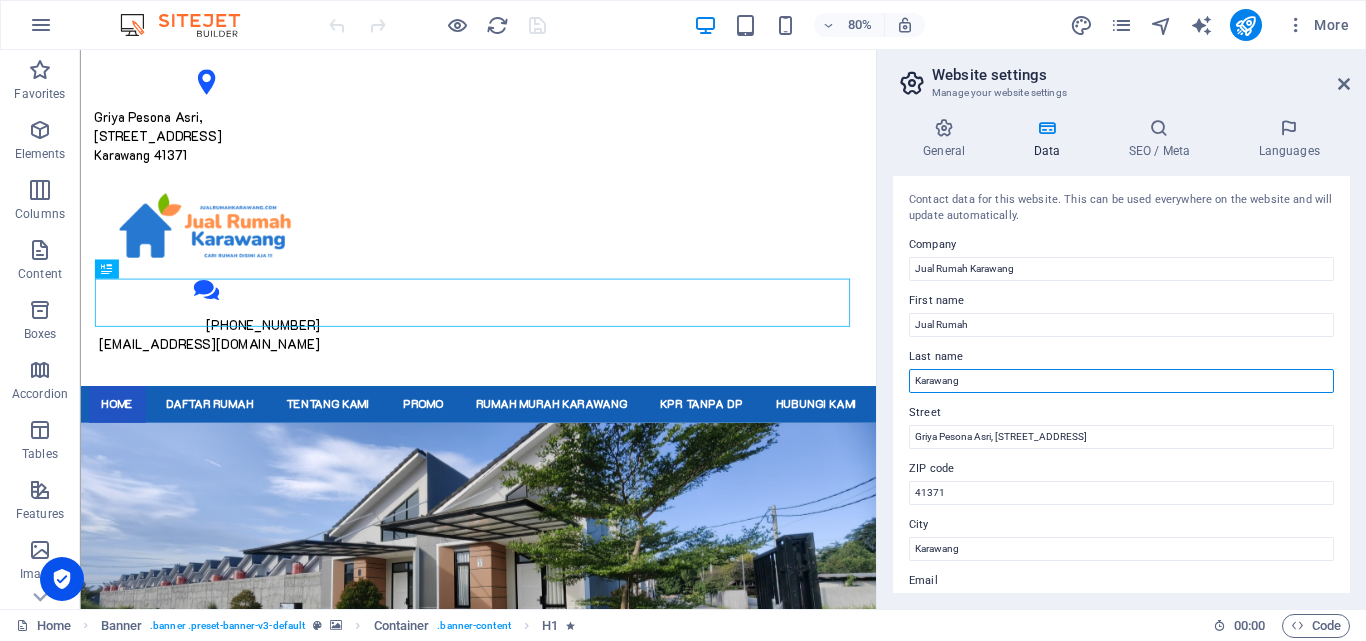 click on "Karawang" at bounding box center [1121, 381] 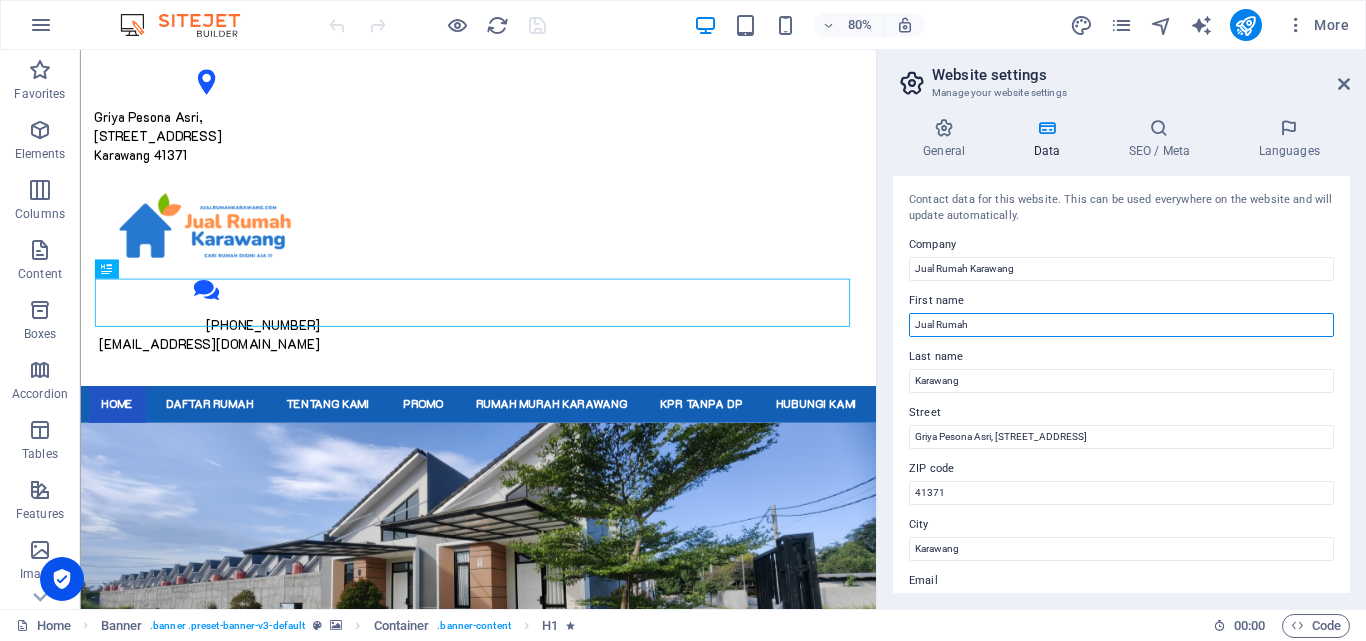 click on "Jual Rumah" at bounding box center [1121, 325] 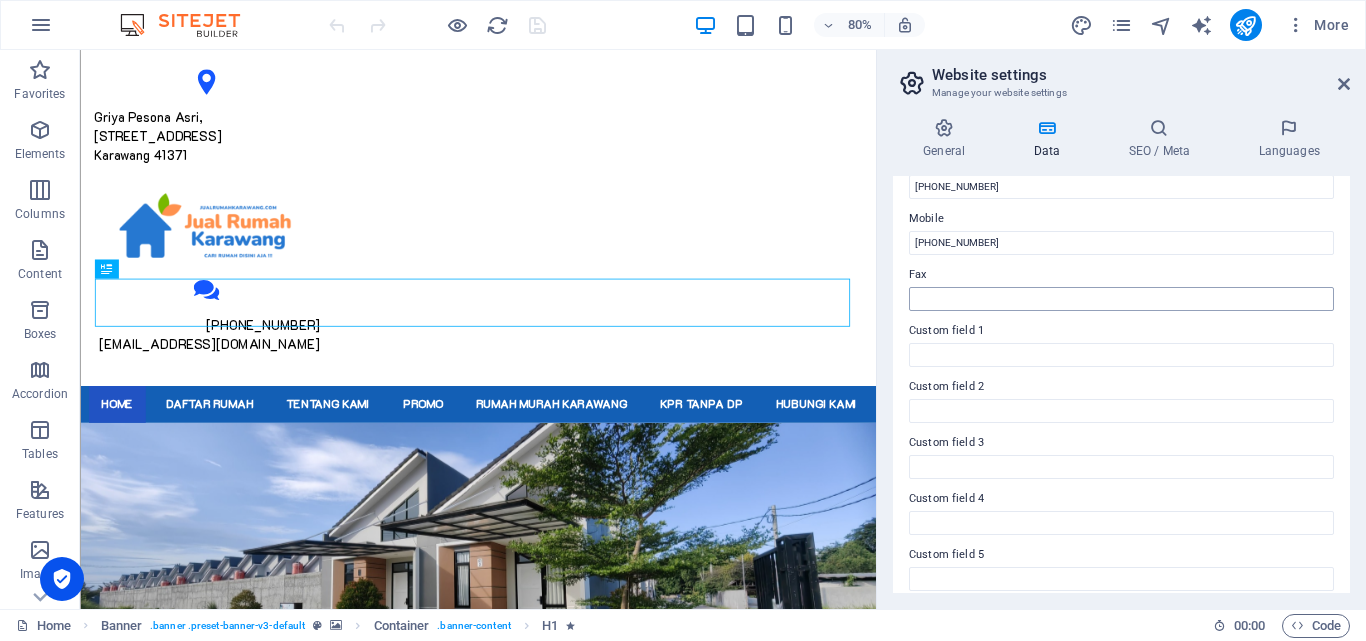 scroll, scrollTop: 544, scrollLeft: 0, axis: vertical 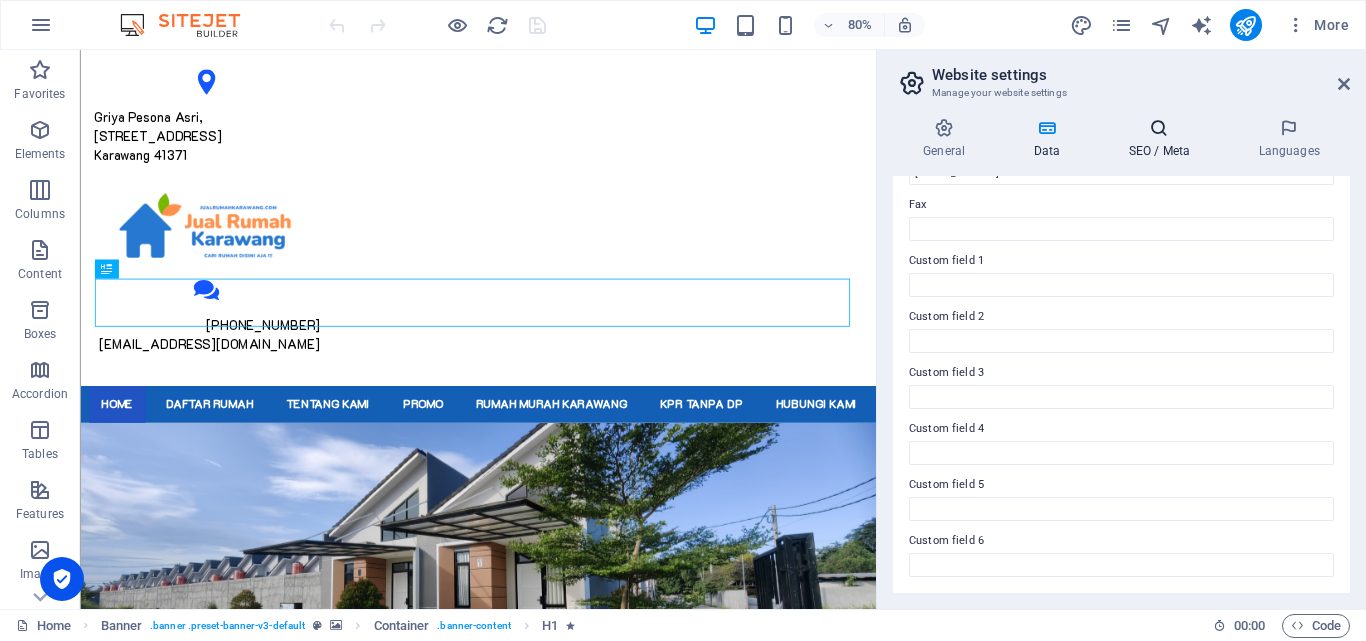 click on "SEO / Meta" at bounding box center [1163, 139] 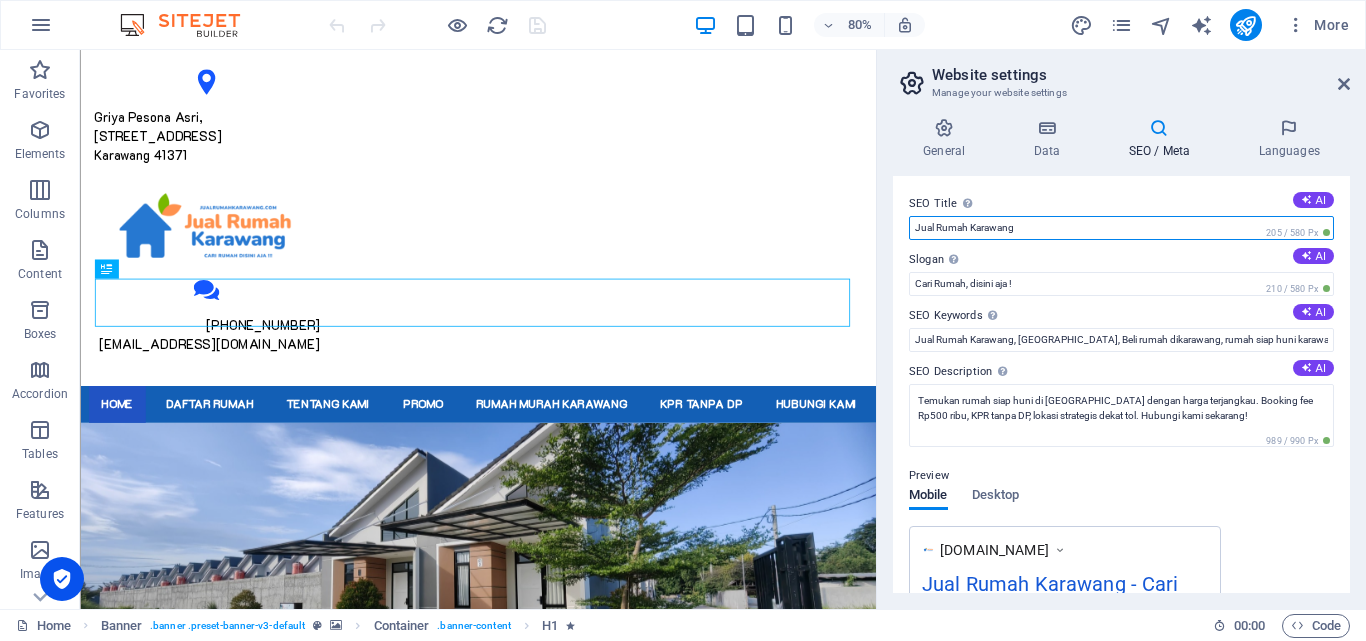 click on "Jual Rumah Karawang" at bounding box center [1121, 228] 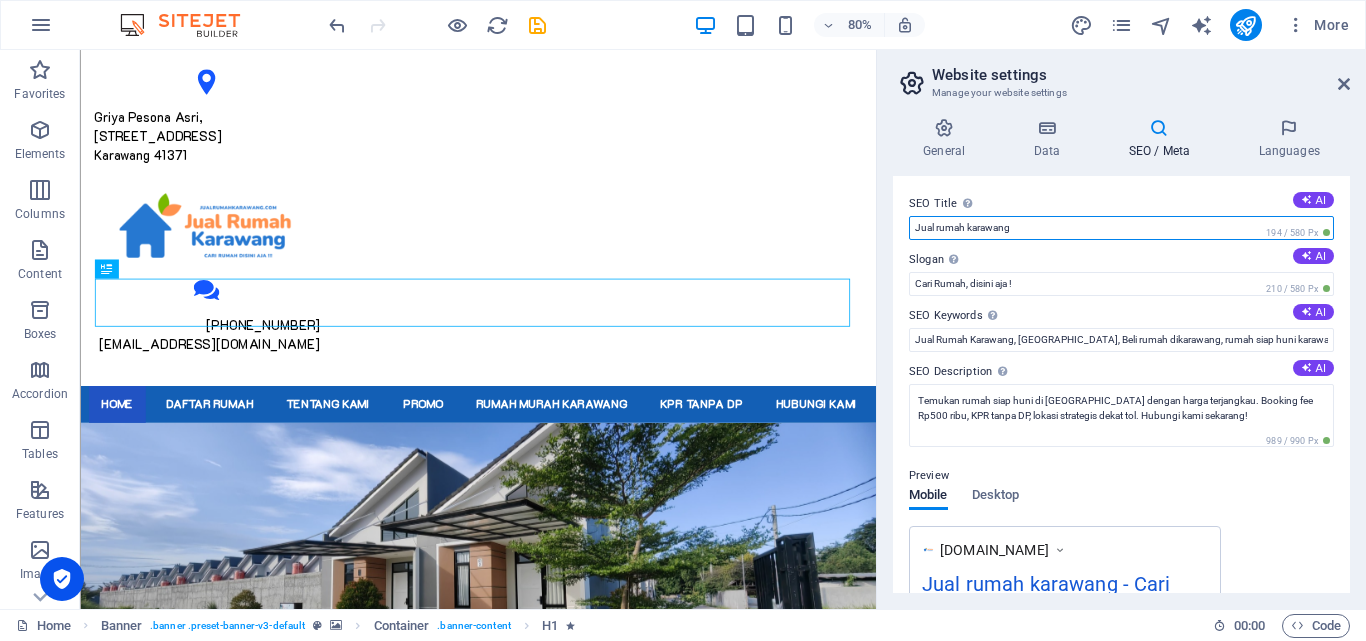 type on "Jual rumah karawang" 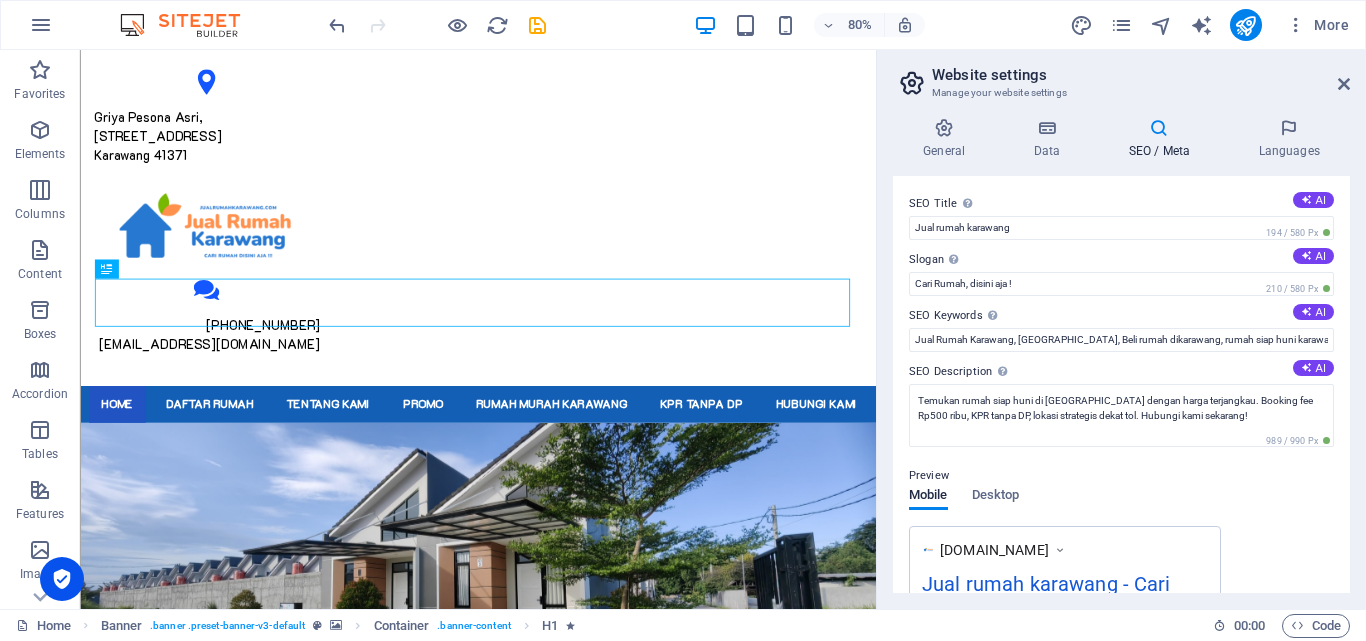 click on "SEO Title The title of your website - make it something that stands out in search engine results. AI Jual rumah karawang 194 / 580 Px Slogan The slogan of your website. AI Cari Rumah, disini aja ! 210 / 580 Px SEO Keywords Comma-separated list of keywords representing your website. AI Jual Rumah Karawang, [GEOGRAPHIC_DATA], Beli rumah dikarawang, rumah siap huni karawang, rumah karawang timur SEO Description Describe the contents of your website - this is crucial for search engines and SEO! AI Temukan rumah siap huni di [GEOGRAPHIC_DATA] dengan harga terjangkau. Booking fee Rp500 ribu, KPR tanpa DP, lokasi strategis dekat tol. Hubungi kami sekarang! 989 / 990 Px Preview Mobile Desktop [DOMAIN_NAME] Jual rumah karawang - Cari Rumah, disini aja ! Temukan rumah siap huni di [GEOGRAPHIC_DATA] dengan harga terjangkau. Booking fee Rp500 ribu, KPR tanpa DP, lokasi strategis dekat tol. Hubungi kami sekarang! Settings Noindex Instruct search engines to exclude this website from search results. Responsive Meta tags" at bounding box center (1121, 384) 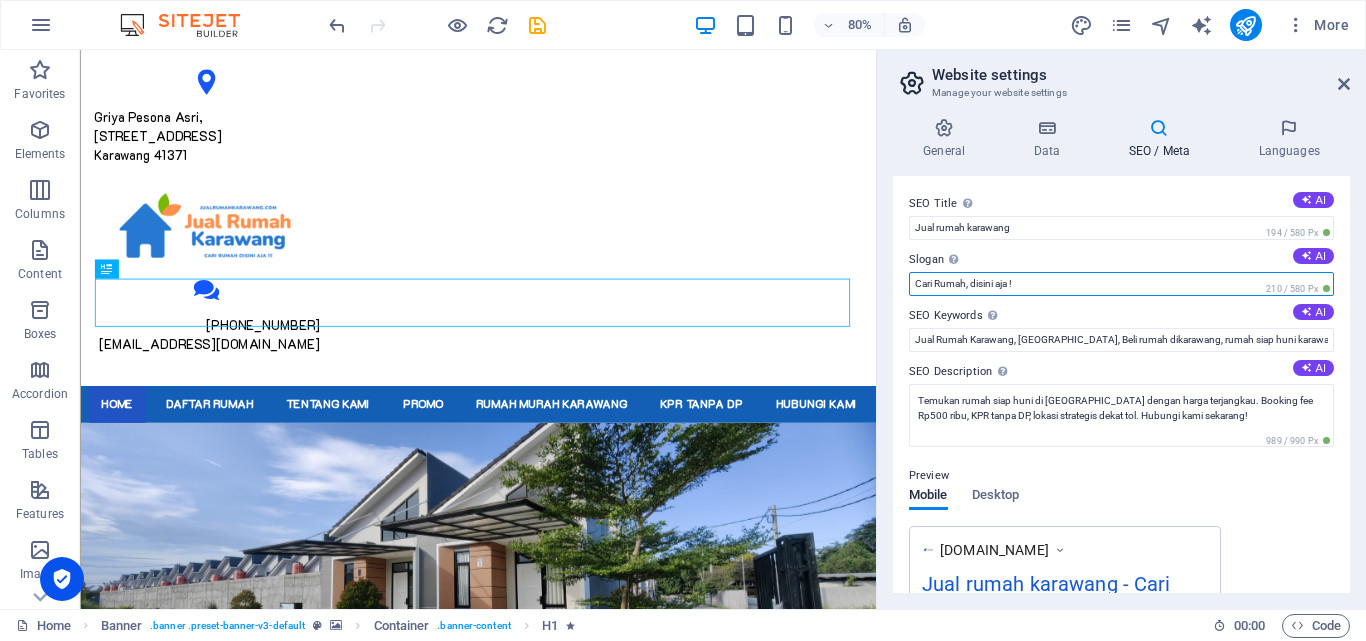 click on "Cari Rumah, disini aja !" at bounding box center (1121, 284) 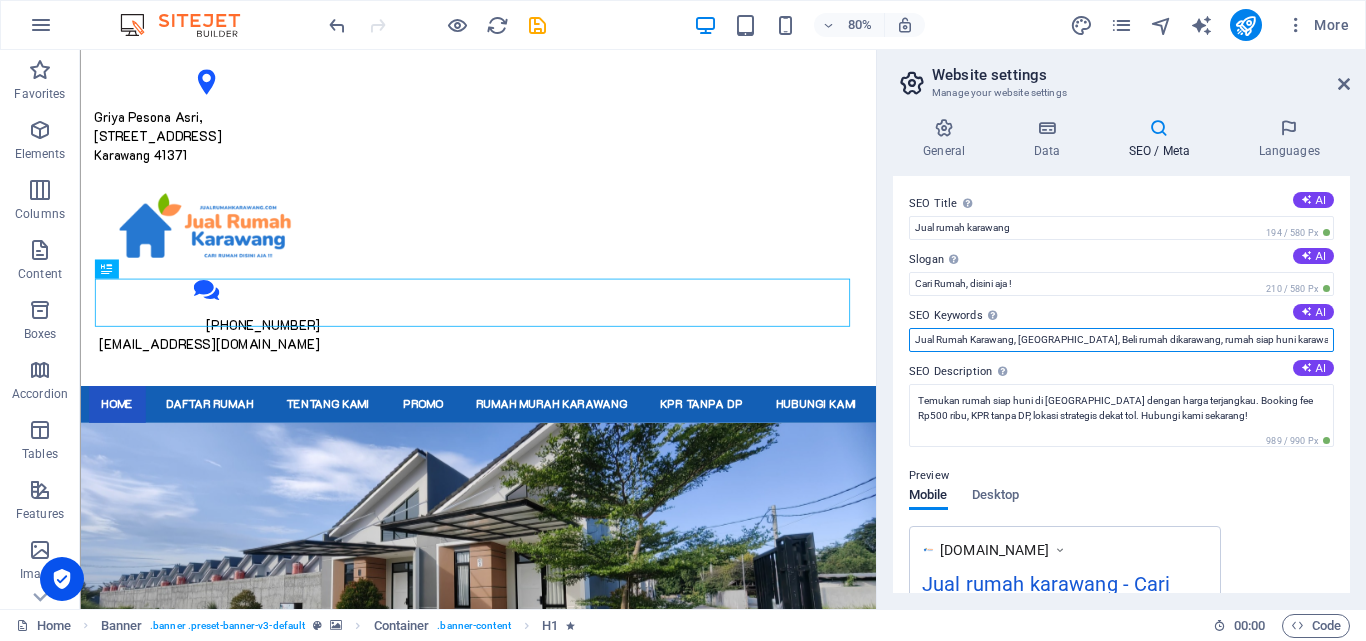 drag, startPoint x: 1094, startPoint y: 388, endPoint x: 1073, endPoint y: 410, distance: 30.413813 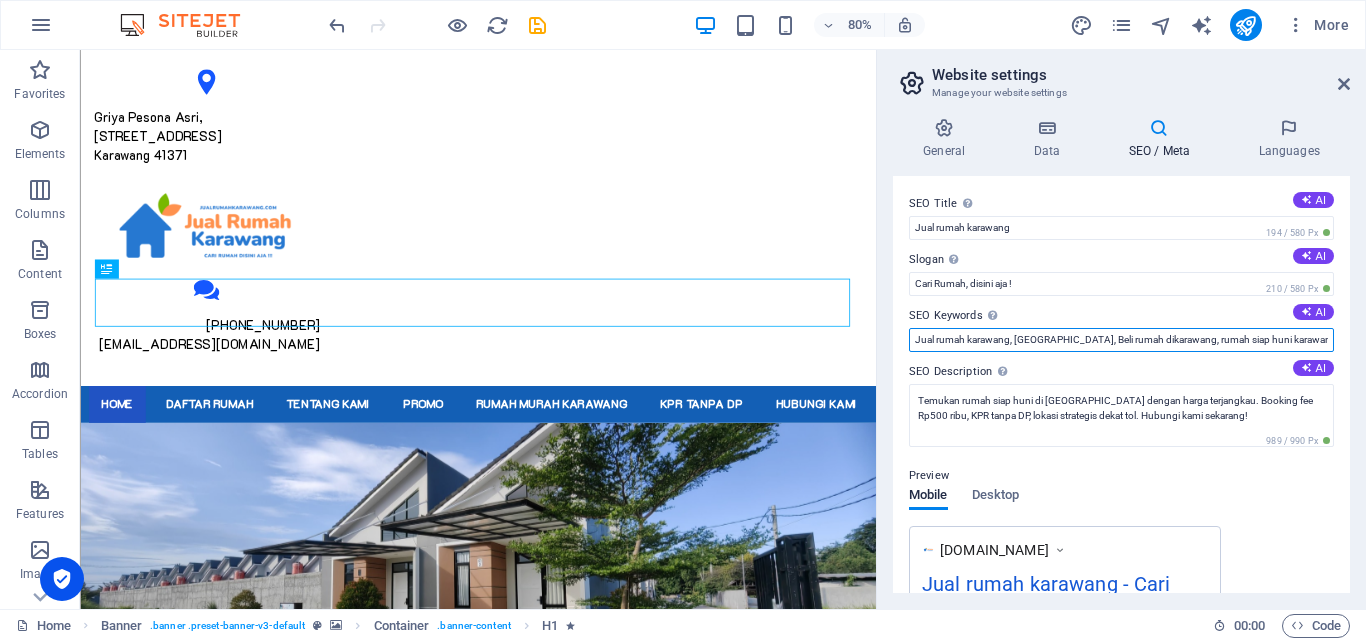 click on "Jual rumah karawang, [GEOGRAPHIC_DATA], Beli rumah dikarawang, rumah siap huni karawang, rumah ka[GEOGRAPHIC_DATA]" at bounding box center (1121, 340) 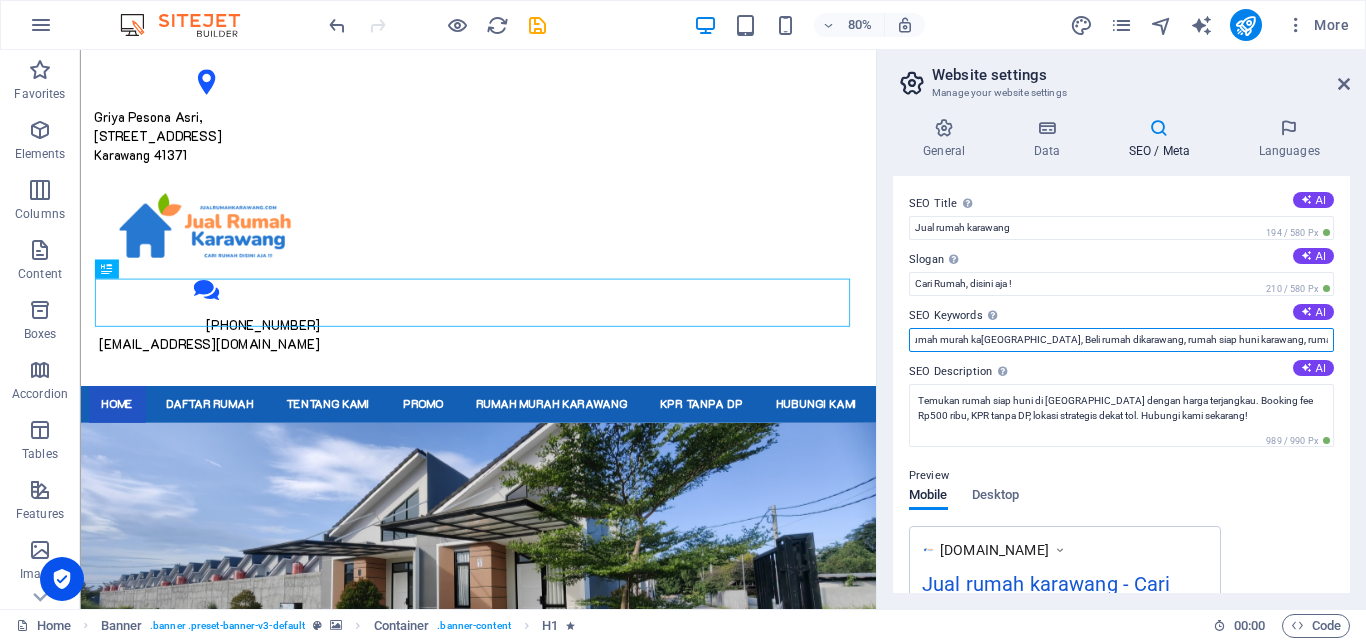 scroll, scrollTop: 0, scrollLeft: 130, axis: horizontal 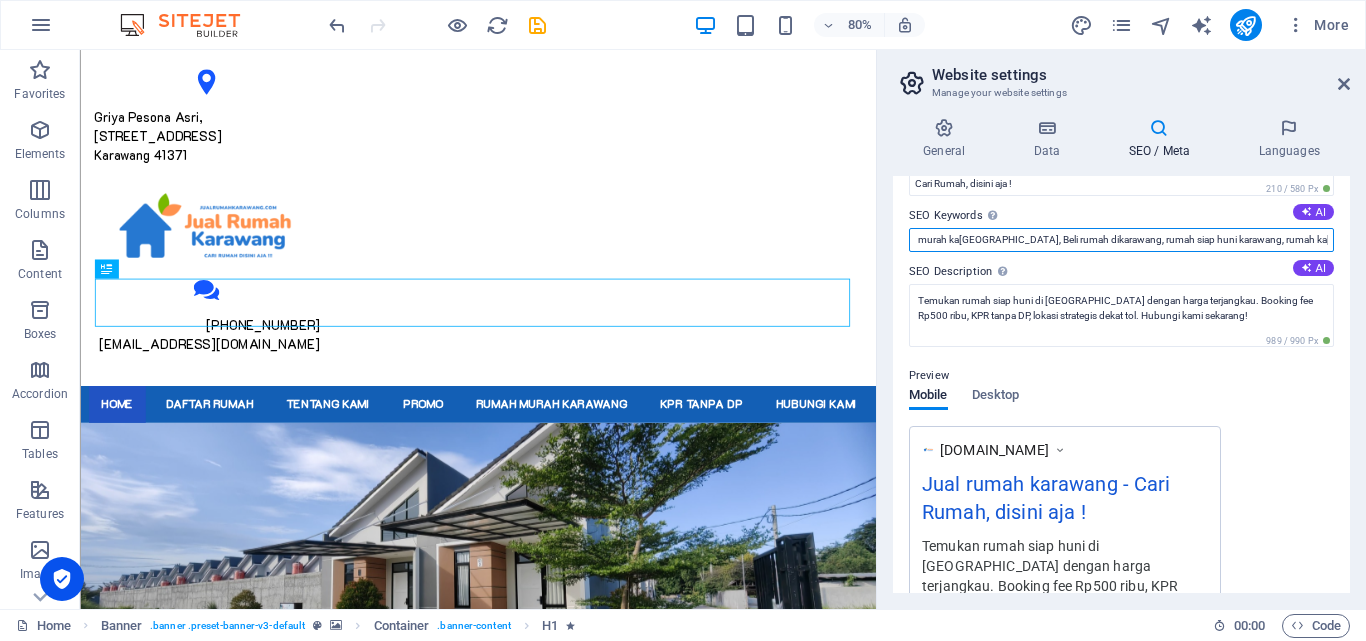 type on "Jual rumah karawang, Rumah murah ka[GEOGRAPHIC_DATA], Beli rumah dikarawang, rumah siap huni karawang, rumah ka[GEOGRAPHIC_DATA]" 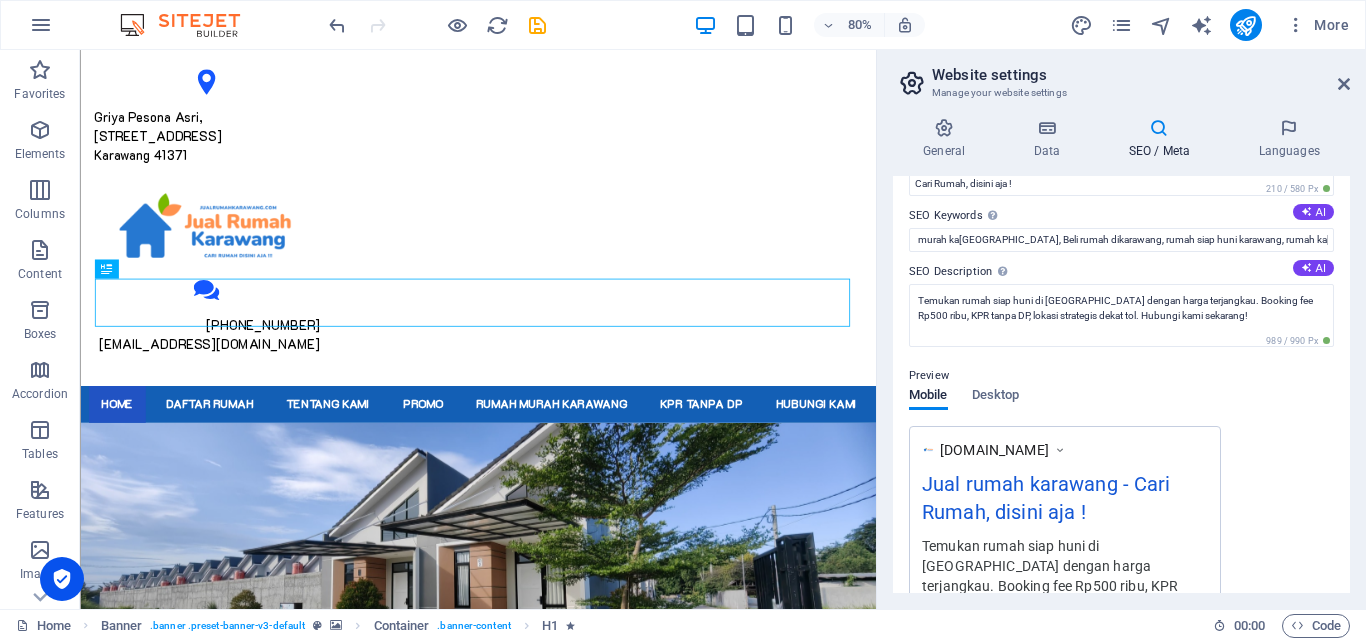 scroll, scrollTop: 0, scrollLeft: 0, axis: both 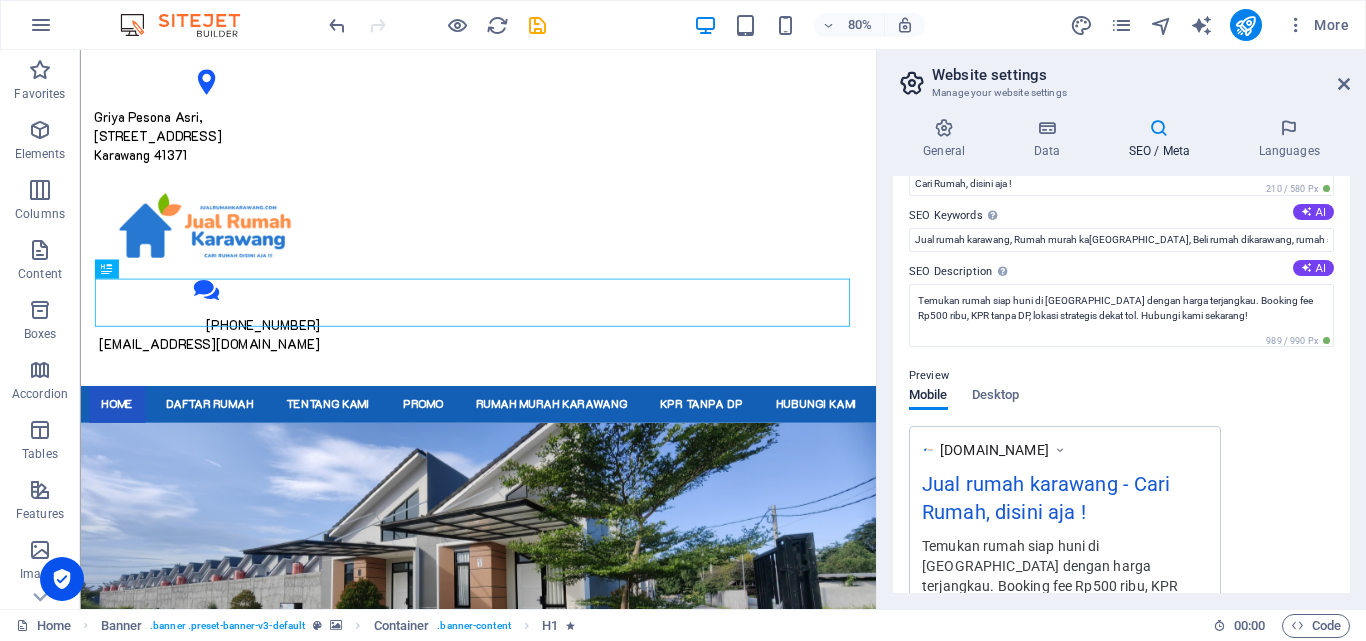click on "Preview" at bounding box center (1121, 376) 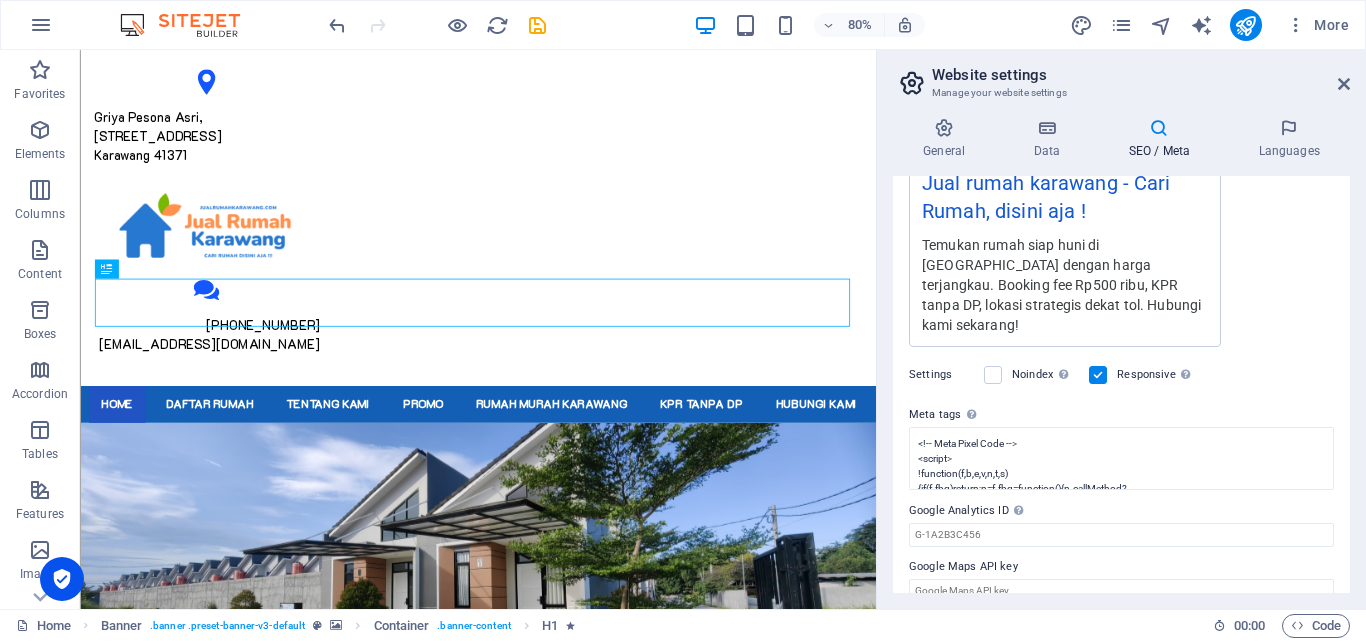 scroll, scrollTop: 407, scrollLeft: 0, axis: vertical 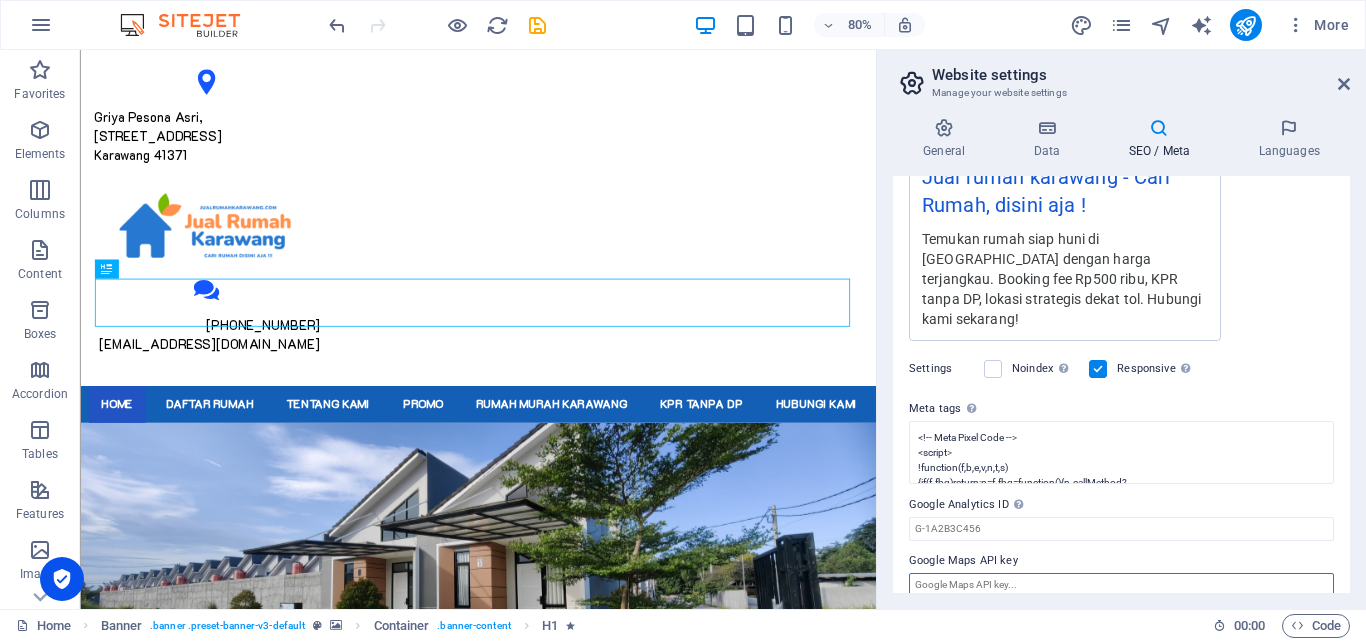 click on "Google Maps API key" at bounding box center [1121, 585] 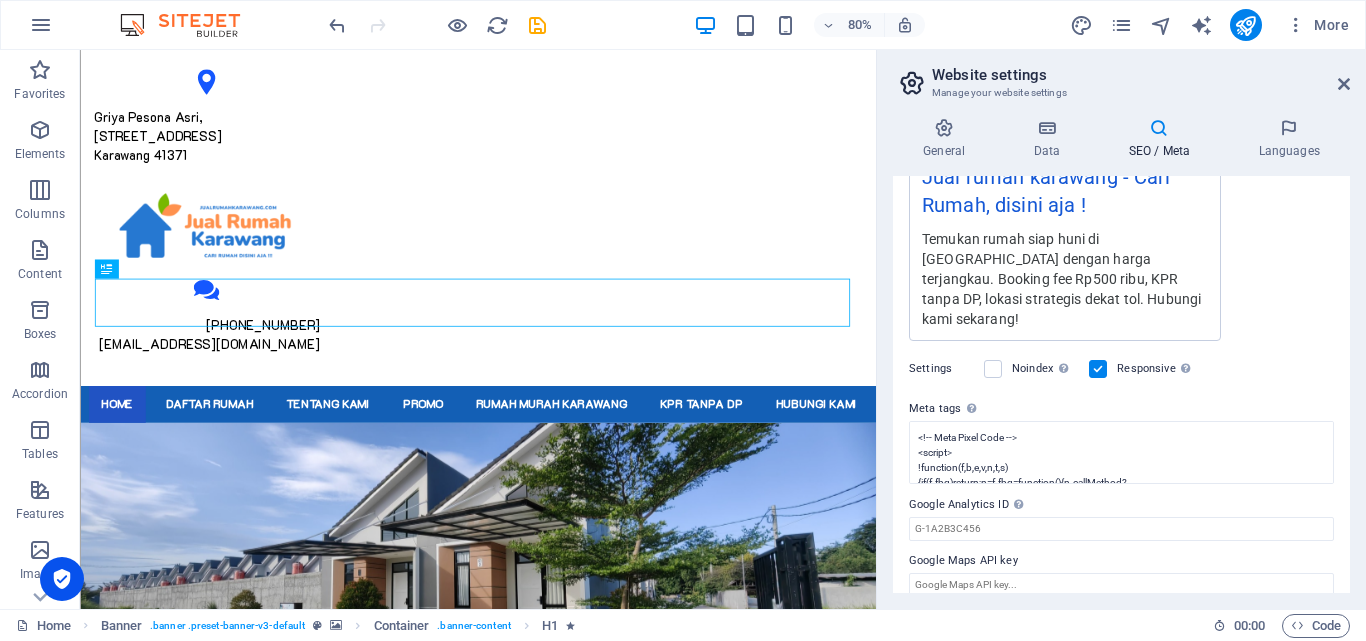 click on "Google Maps API key" at bounding box center (1121, 561) 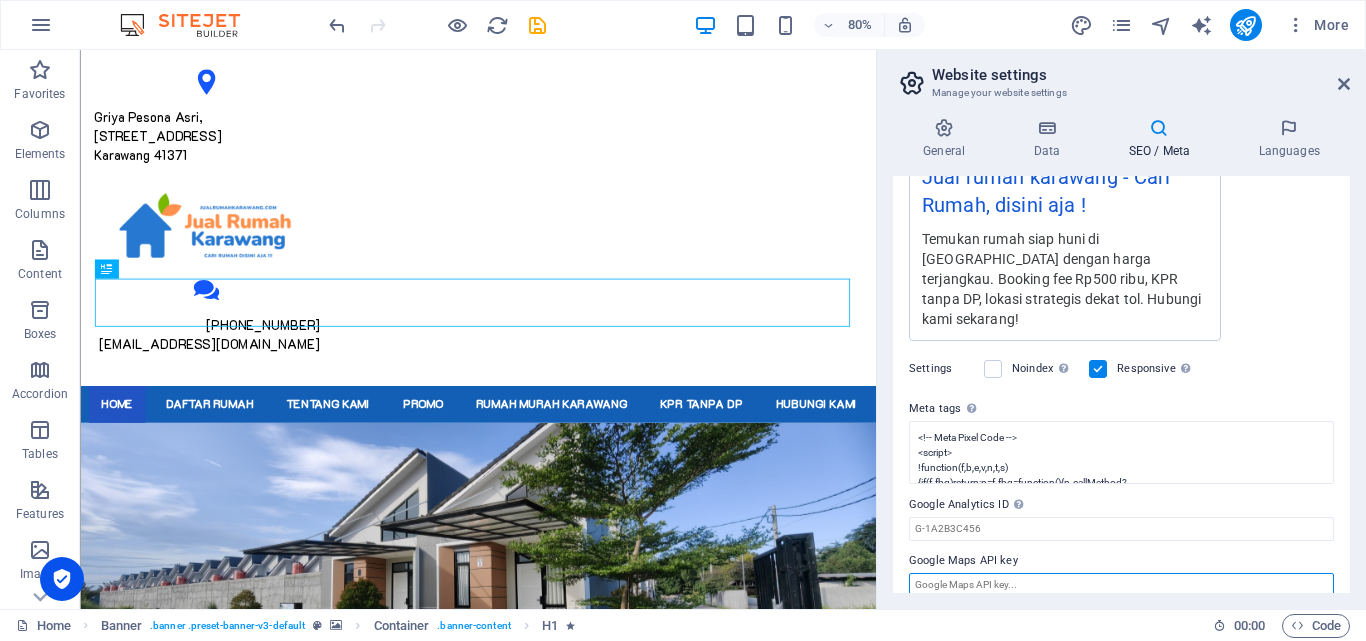 click on "Google Maps API key" at bounding box center [1121, 585] 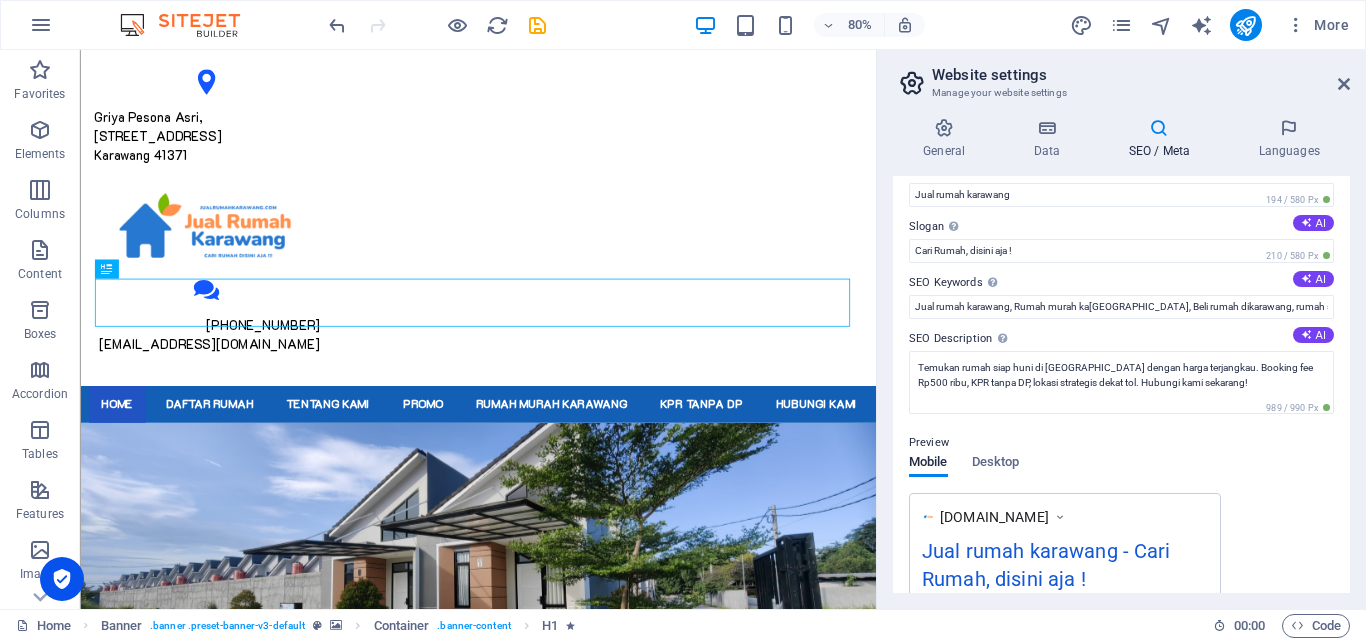 scroll, scrollTop: 0, scrollLeft: 0, axis: both 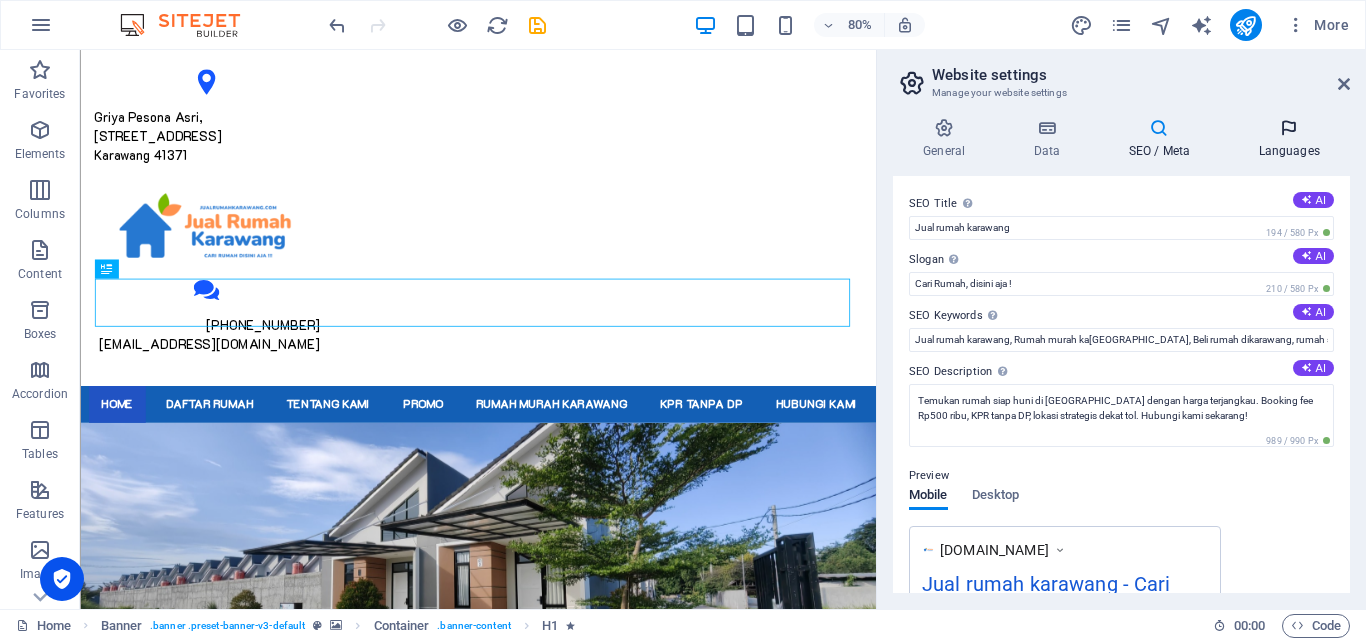 click on "Languages" at bounding box center (1289, 139) 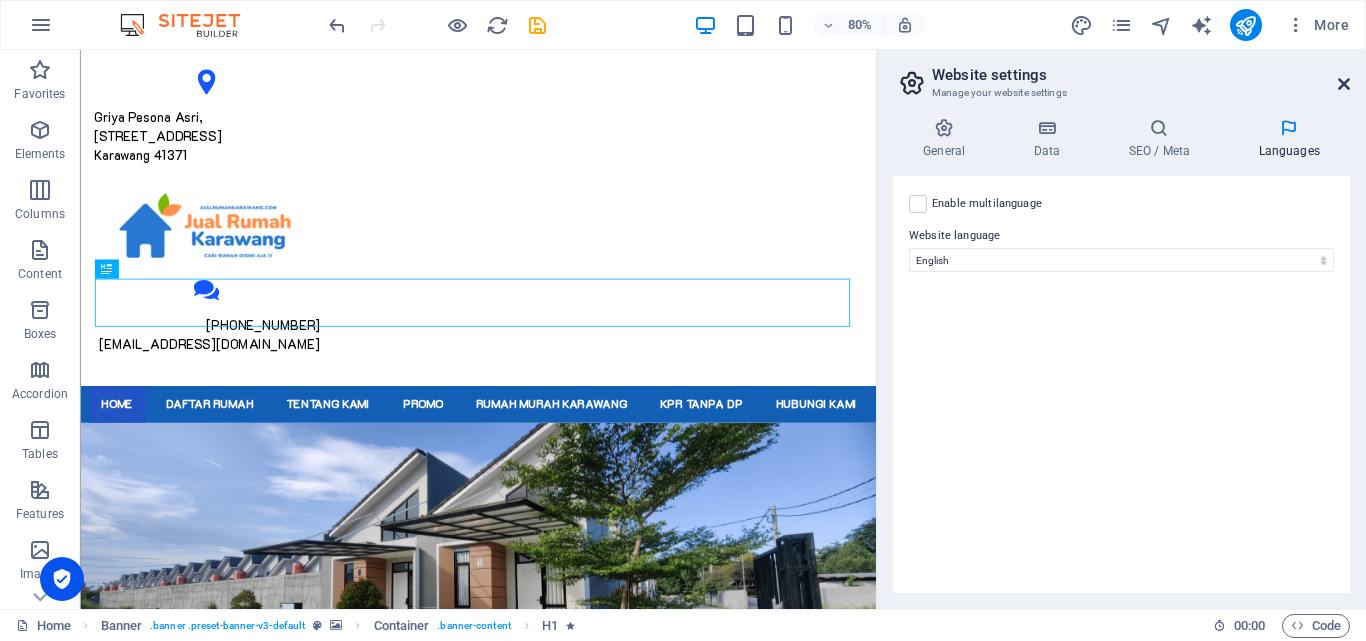 click at bounding box center [1344, 84] 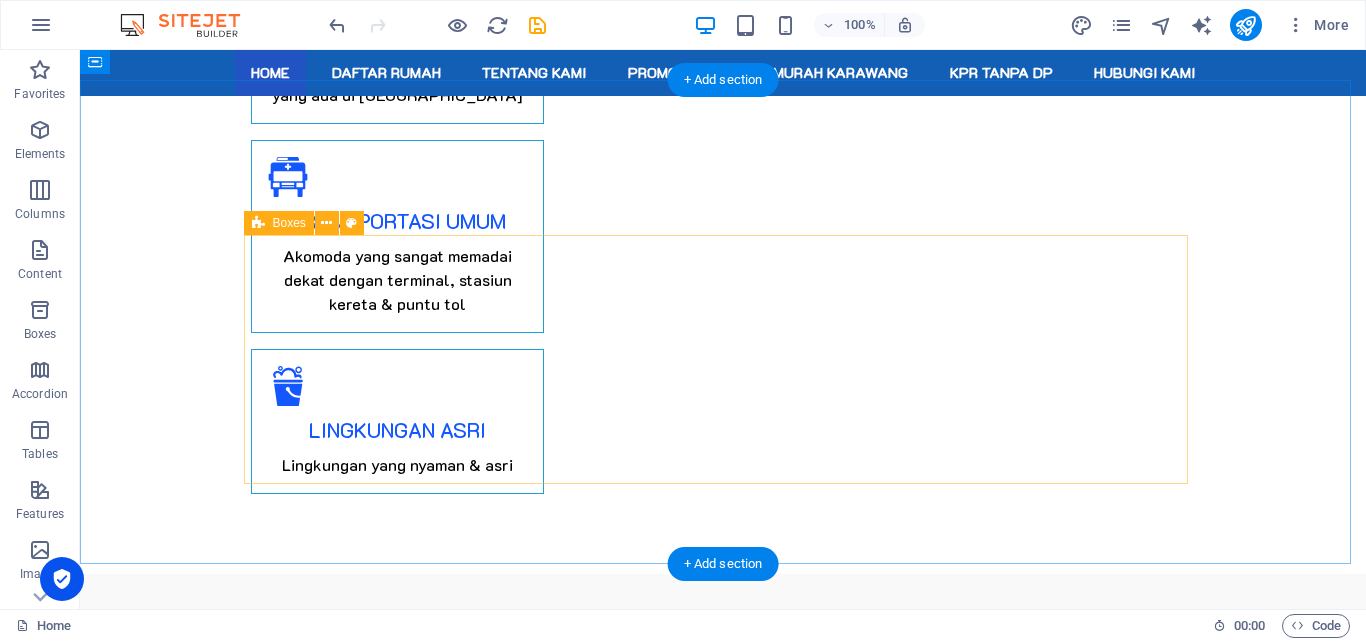 scroll, scrollTop: 2100, scrollLeft: 0, axis: vertical 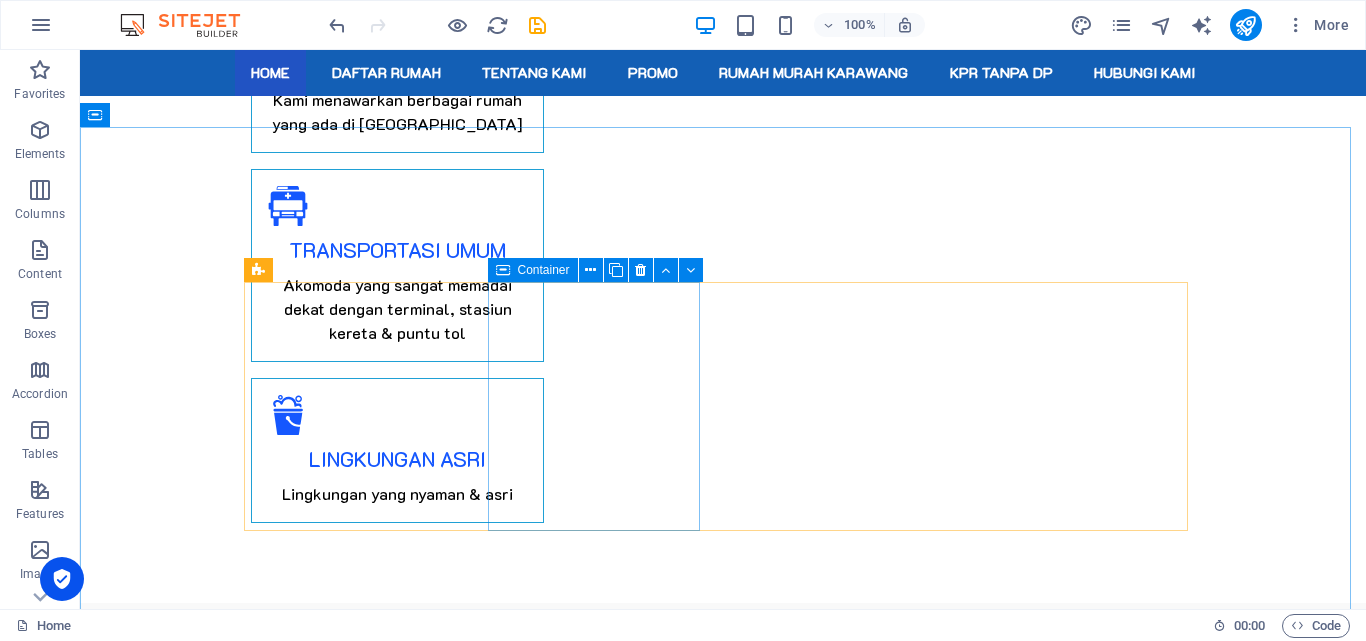 click on "Container" at bounding box center (544, 270) 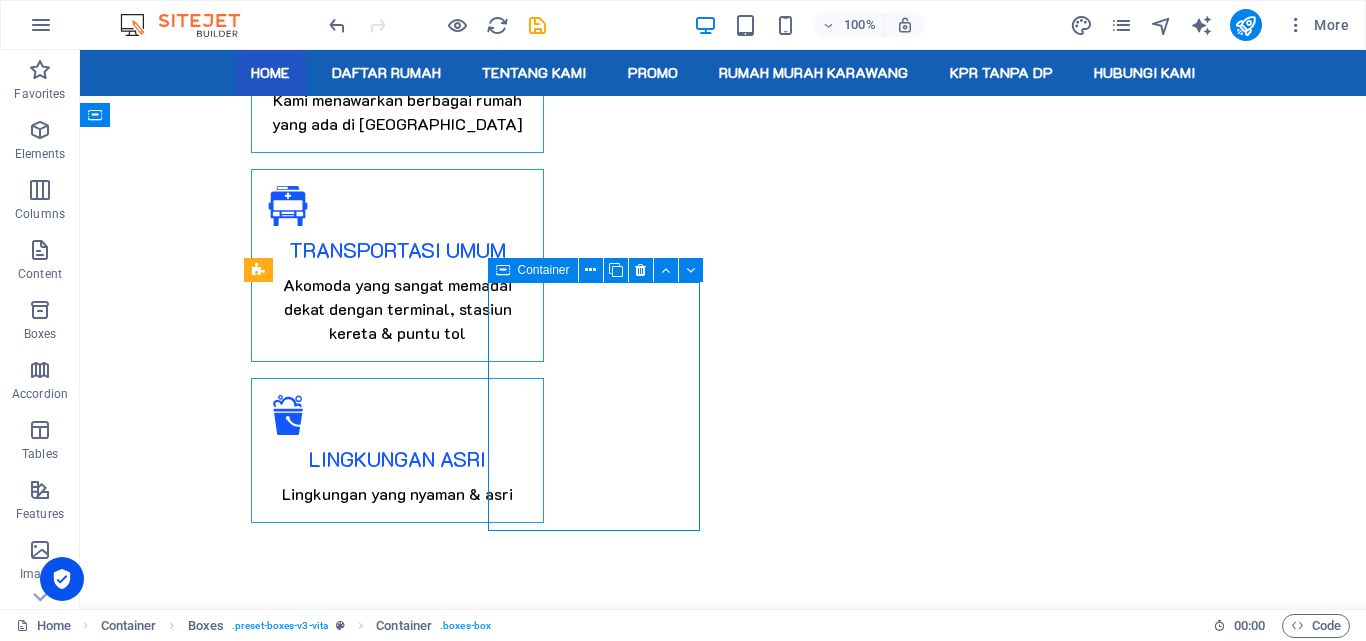 click on "Container" at bounding box center [544, 270] 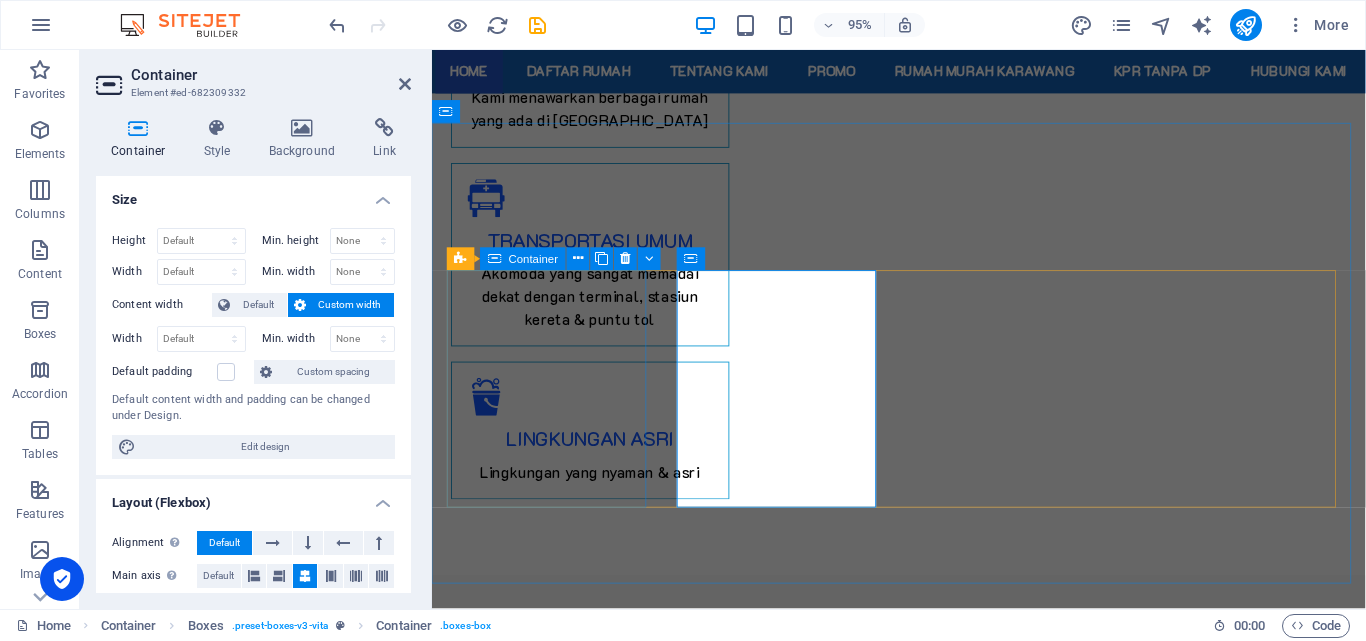 scroll, scrollTop: 2227, scrollLeft: 0, axis: vertical 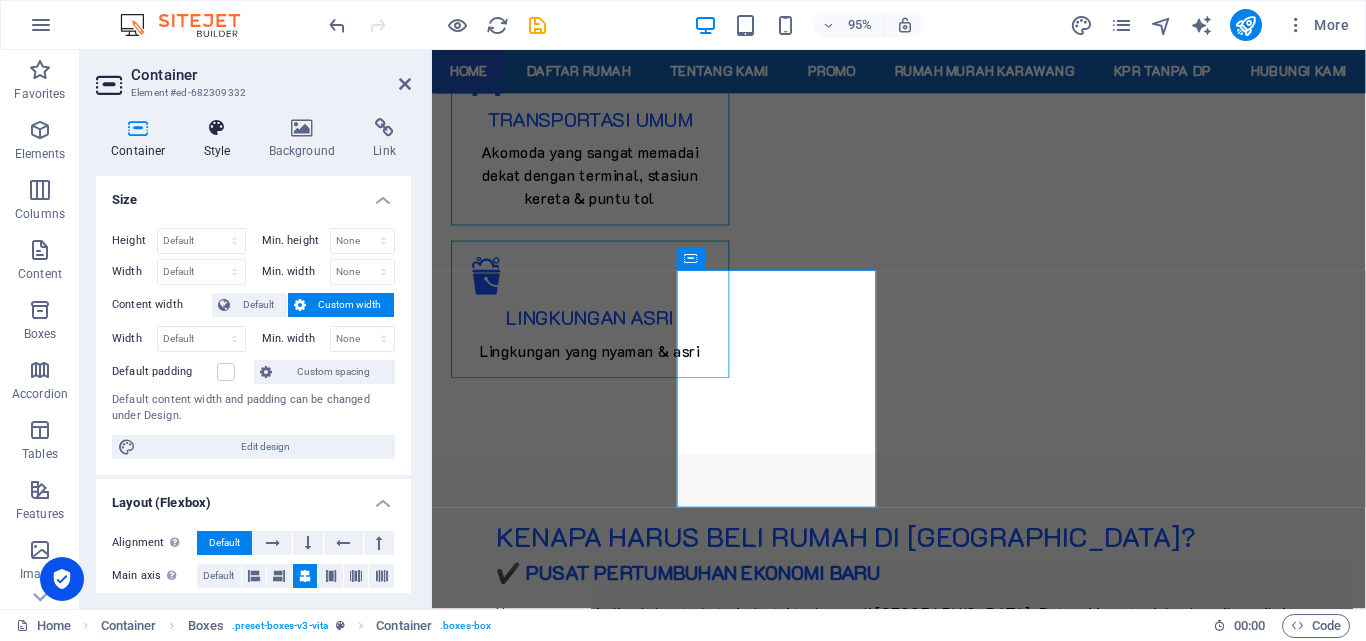click at bounding box center [217, 128] 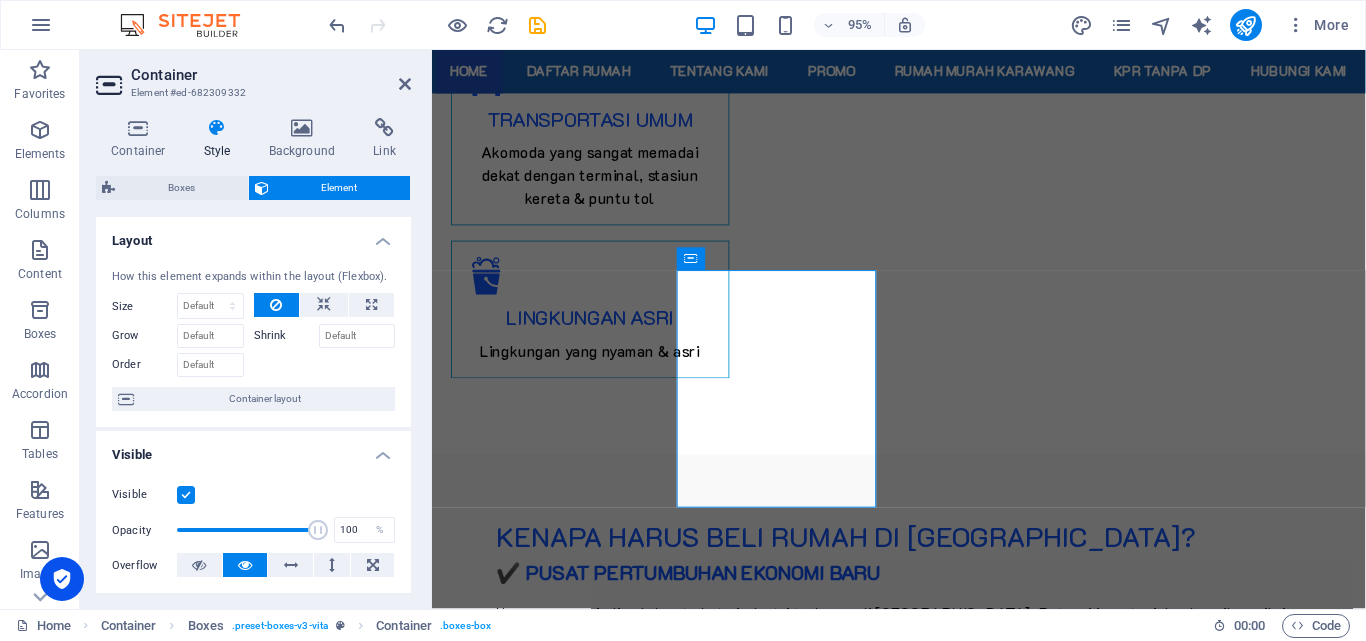 click at bounding box center (186, 495) 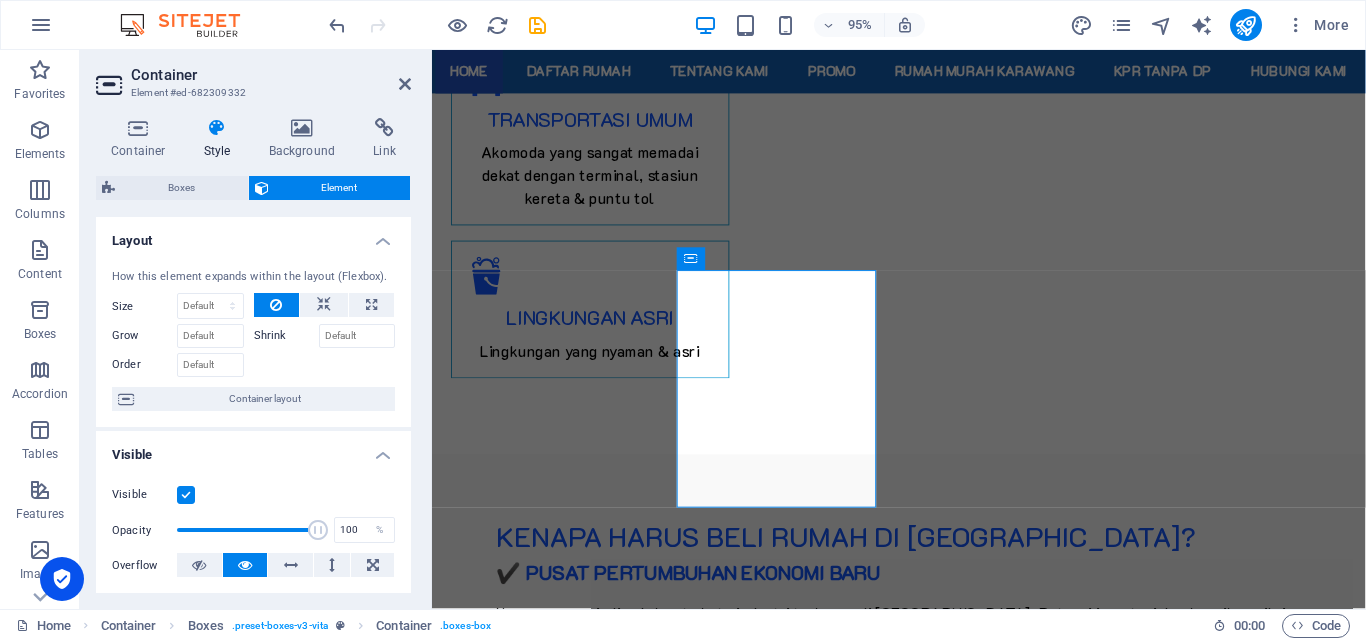 click on "Visible" at bounding box center (0, 0) 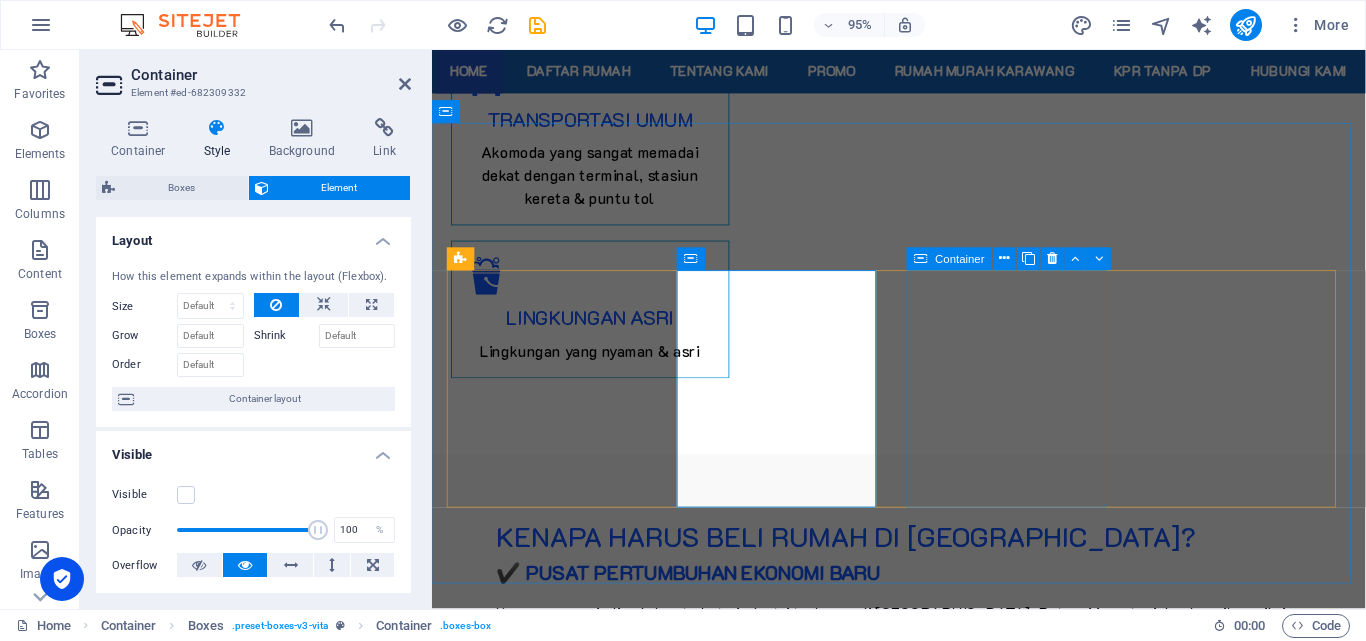 click on "Container" at bounding box center [960, 259] 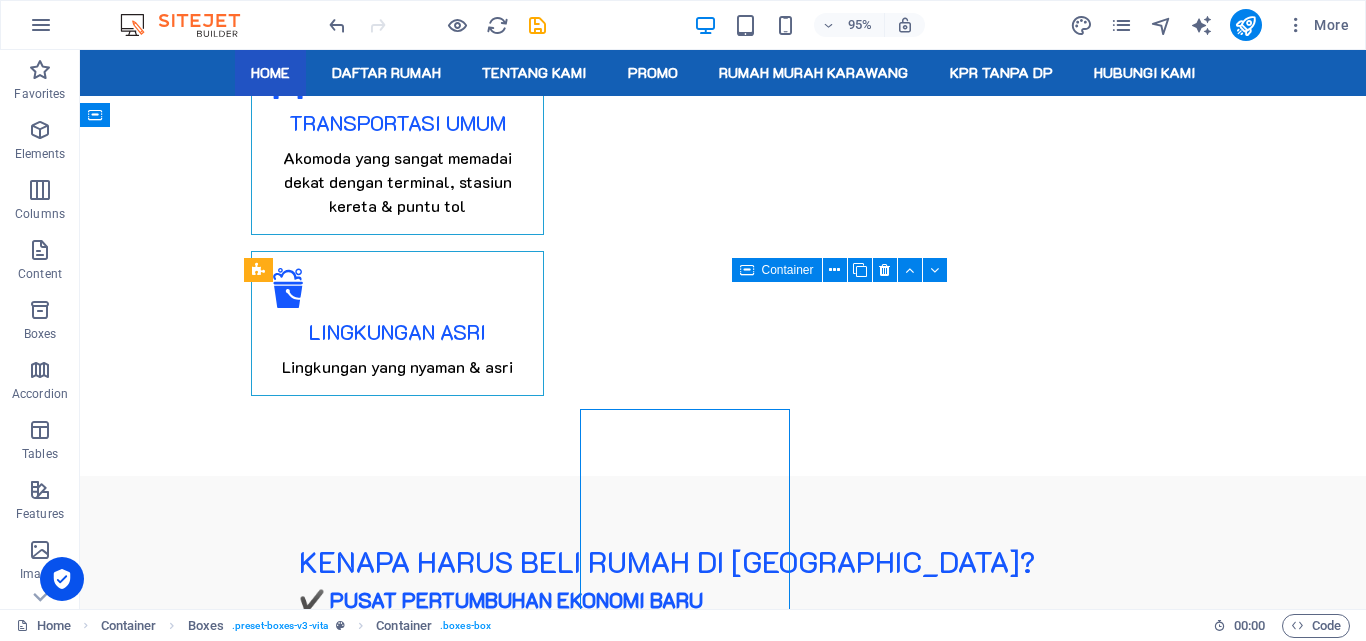 scroll, scrollTop: 2100, scrollLeft: 0, axis: vertical 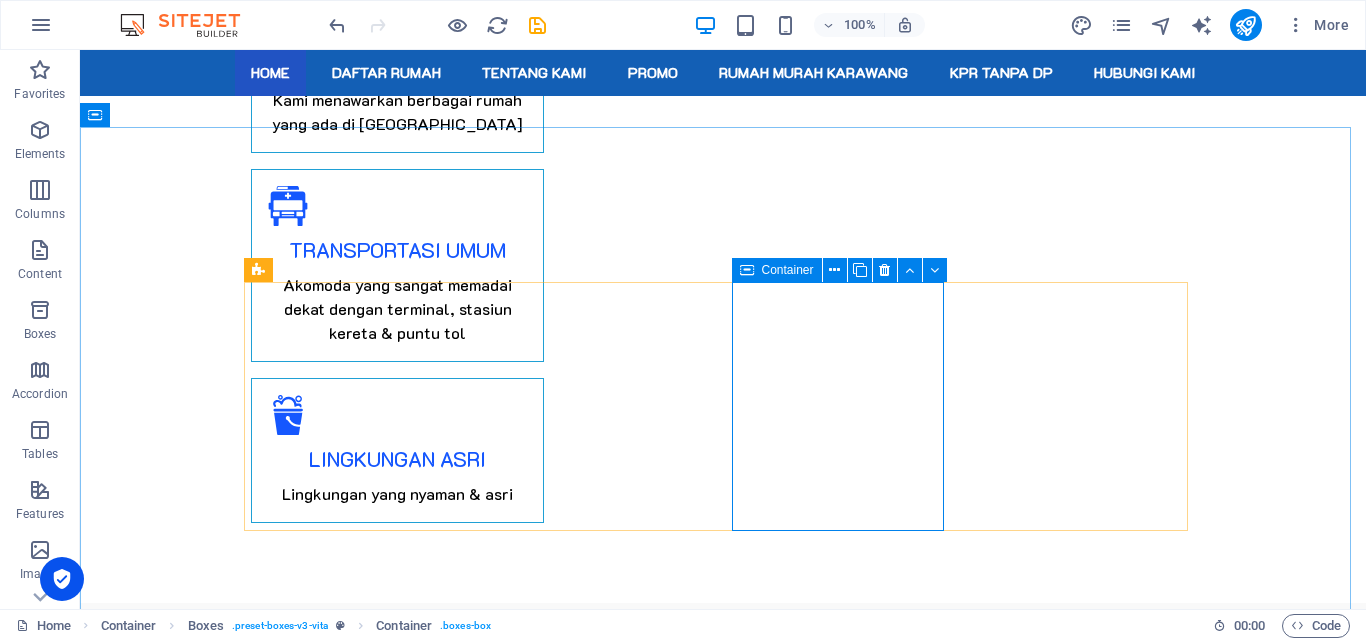 click on "Container" at bounding box center (788, 270) 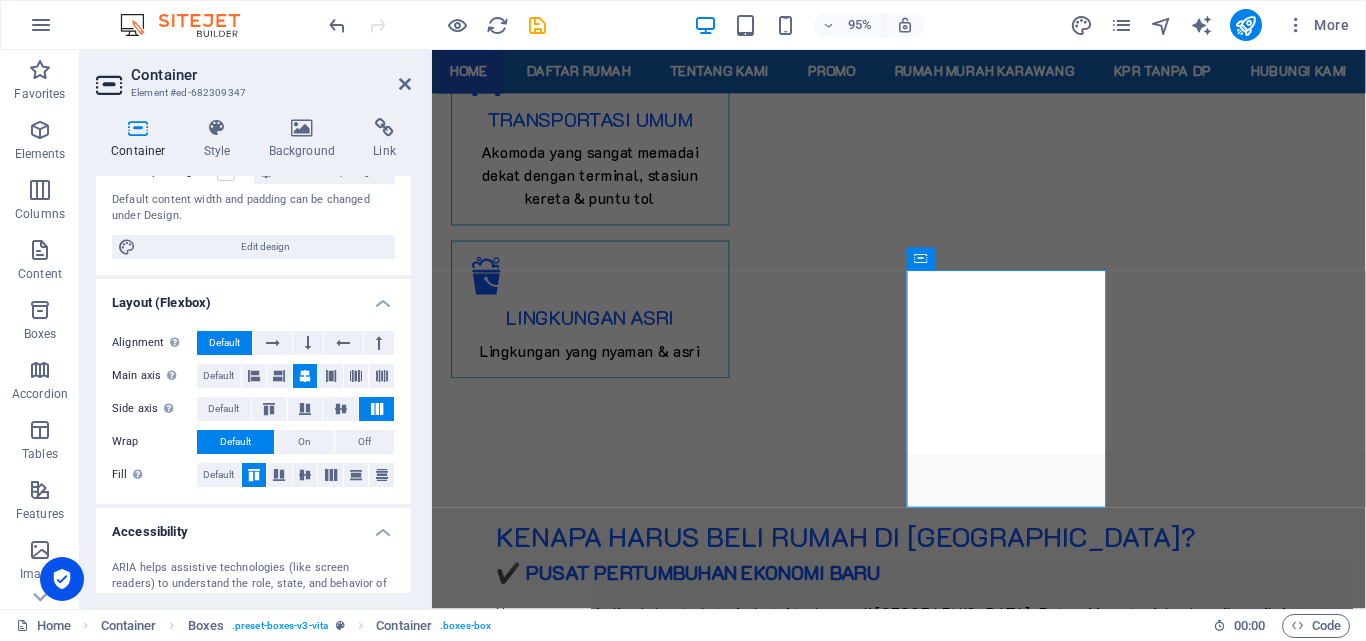 scroll, scrollTop: 0, scrollLeft: 0, axis: both 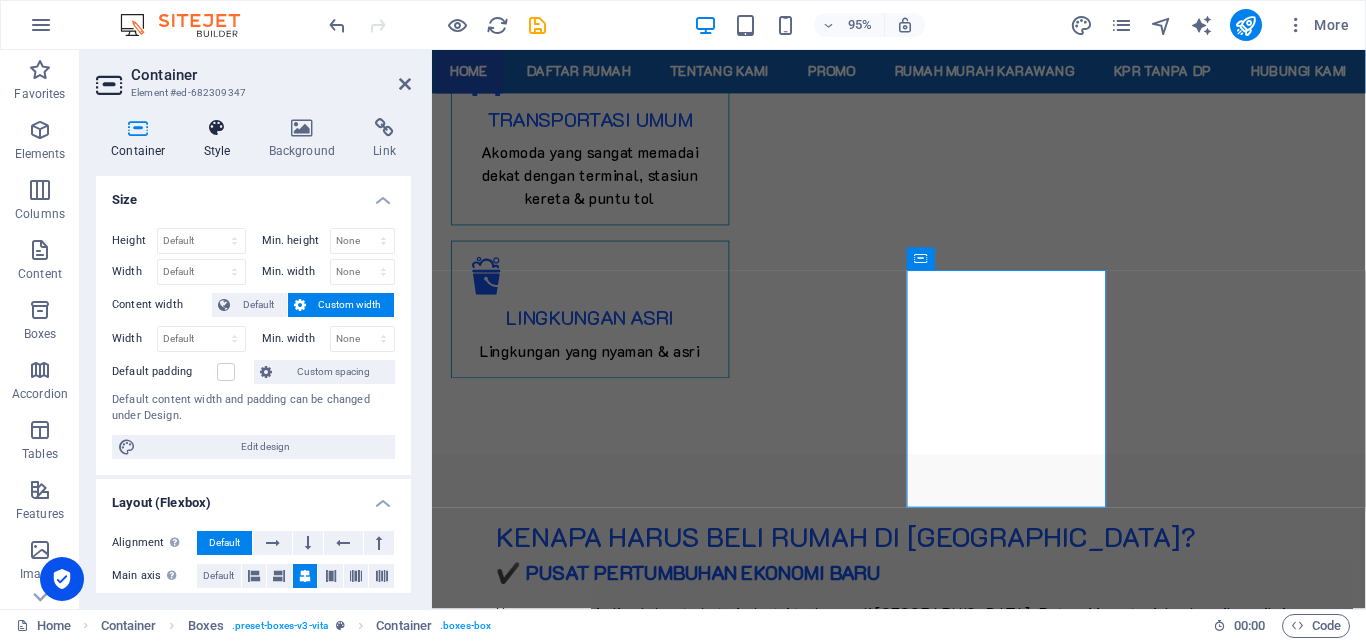click at bounding box center [217, 128] 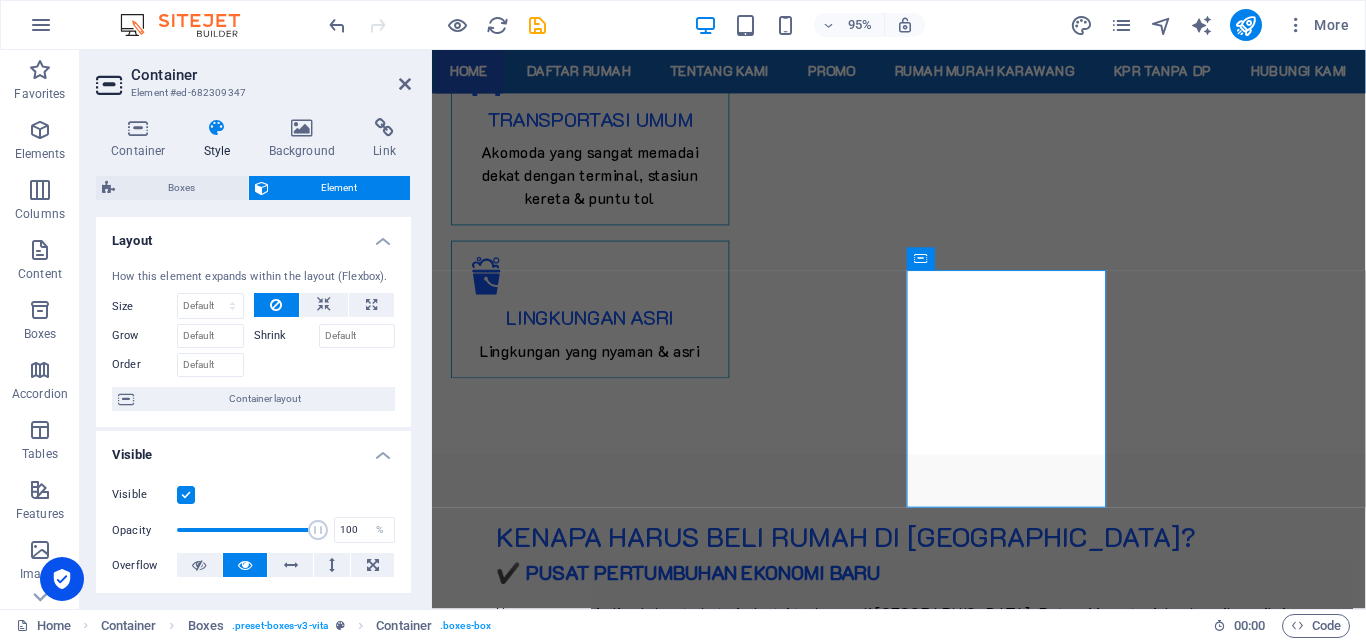 click at bounding box center (186, 495) 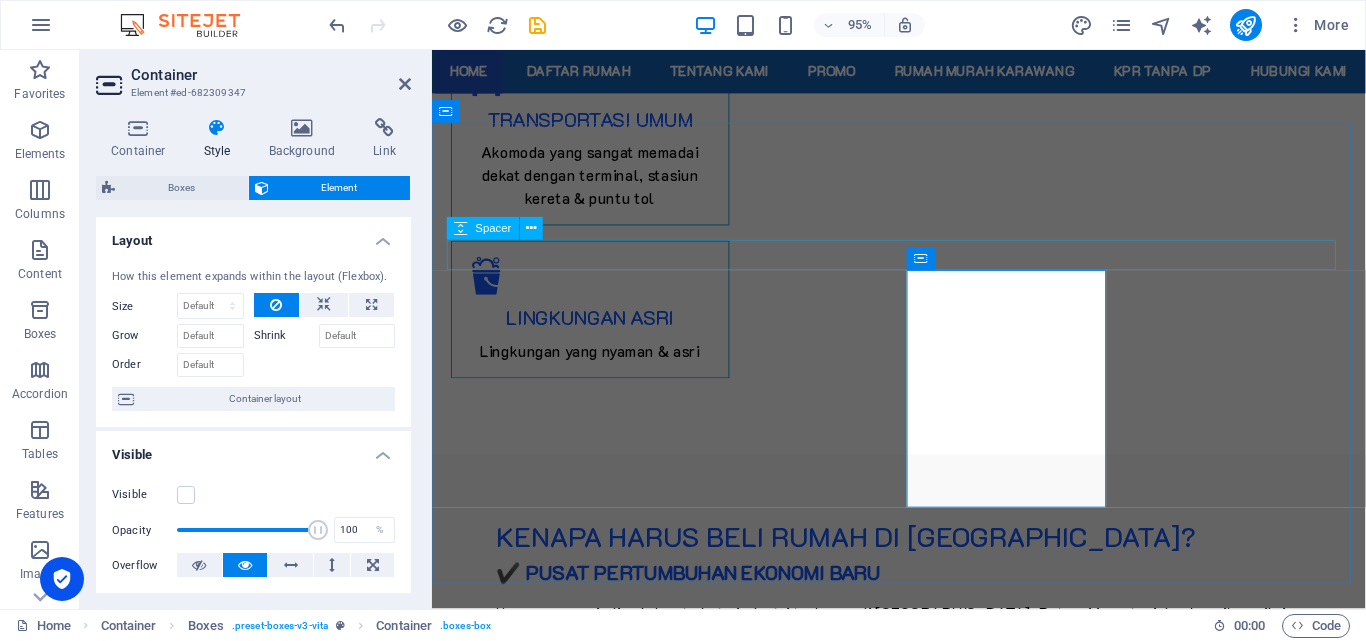 click at bounding box center [924, 2261] 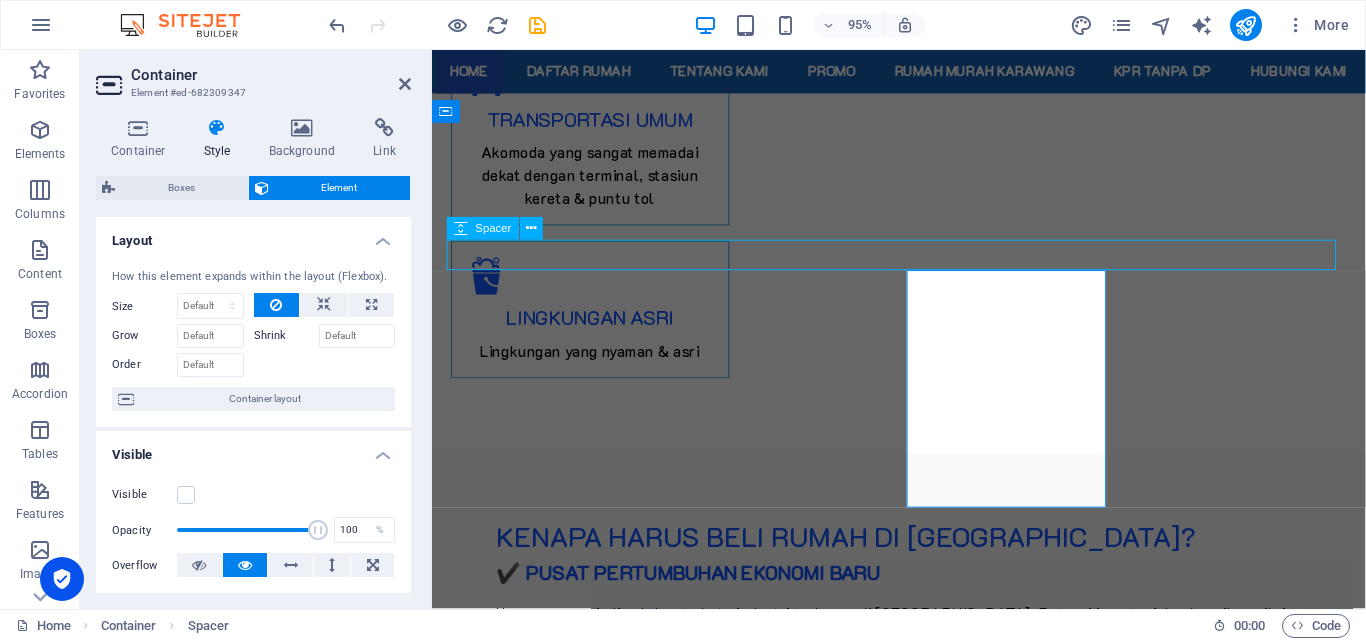 scroll, scrollTop: 2100, scrollLeft: 0, axis: vertical 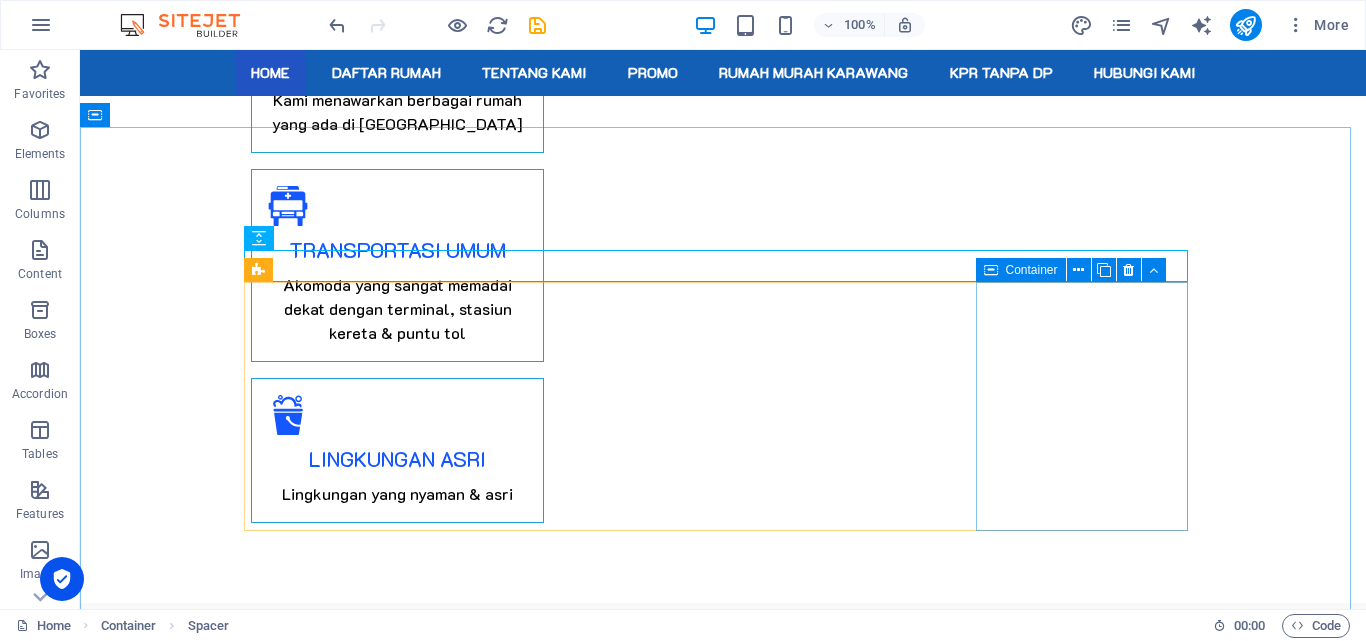 click on "Container" at bounding box center [1032, 270] 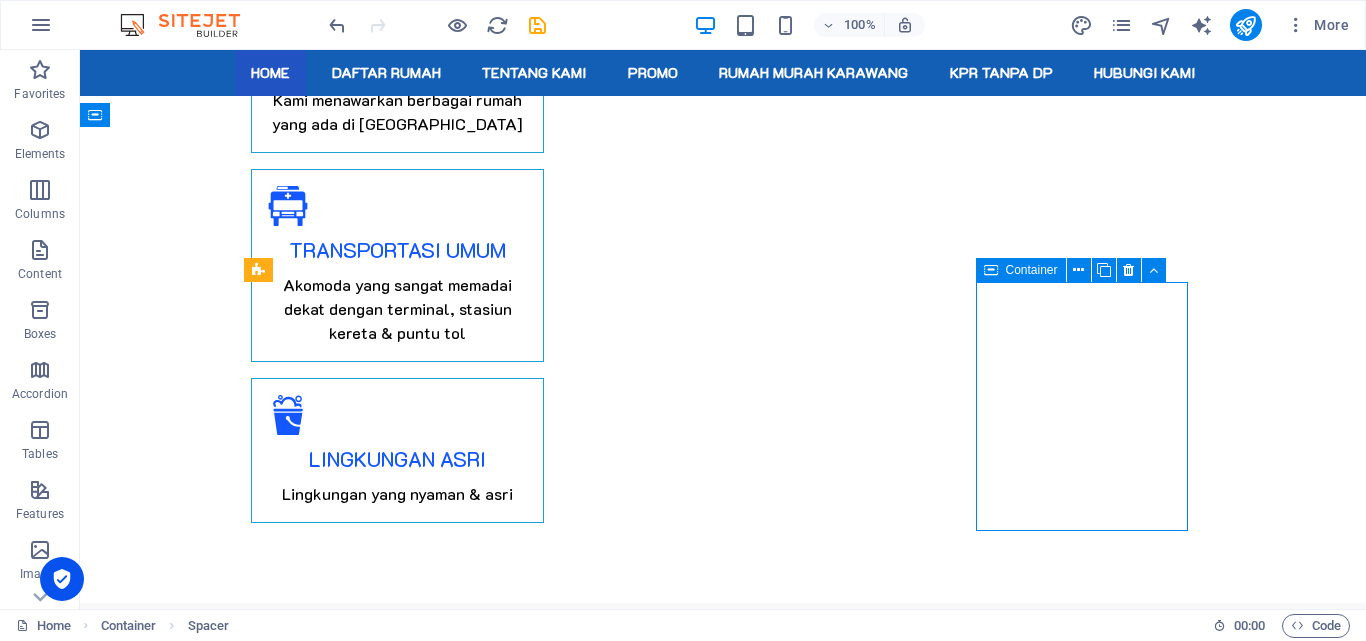 click on "Container" at bounding box center (1032, 270) 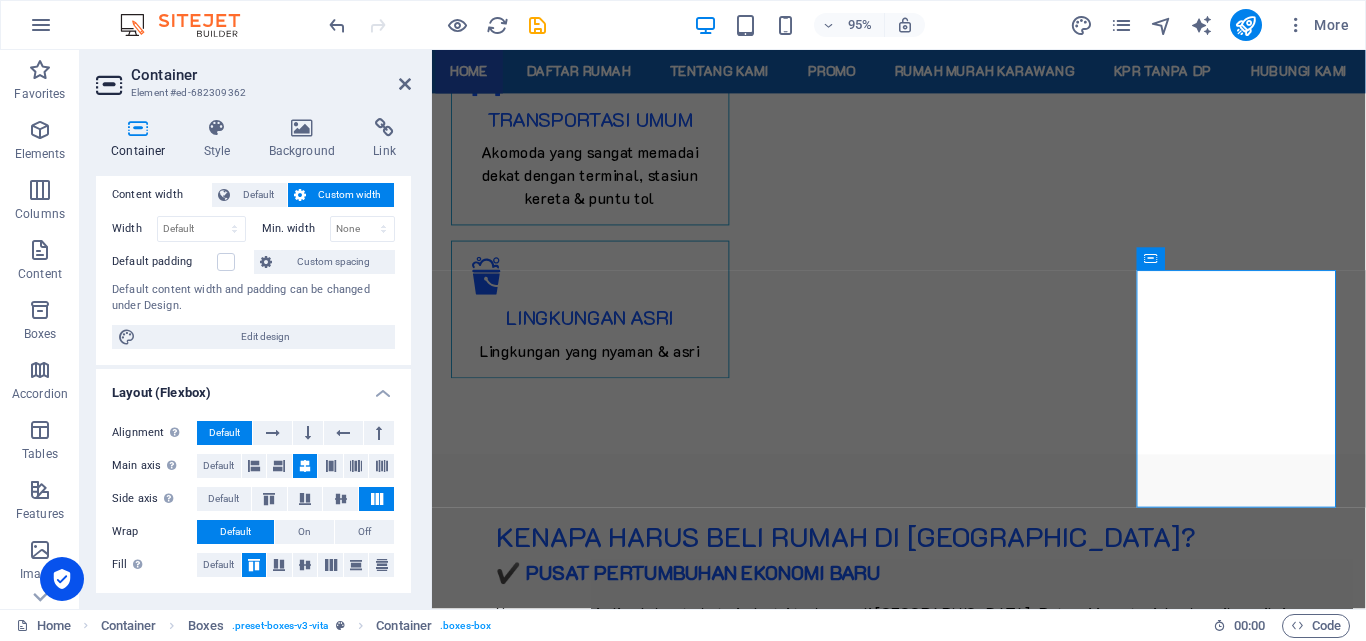 scroll, scrollTop: 0, scrollLeft: 0, axis: both 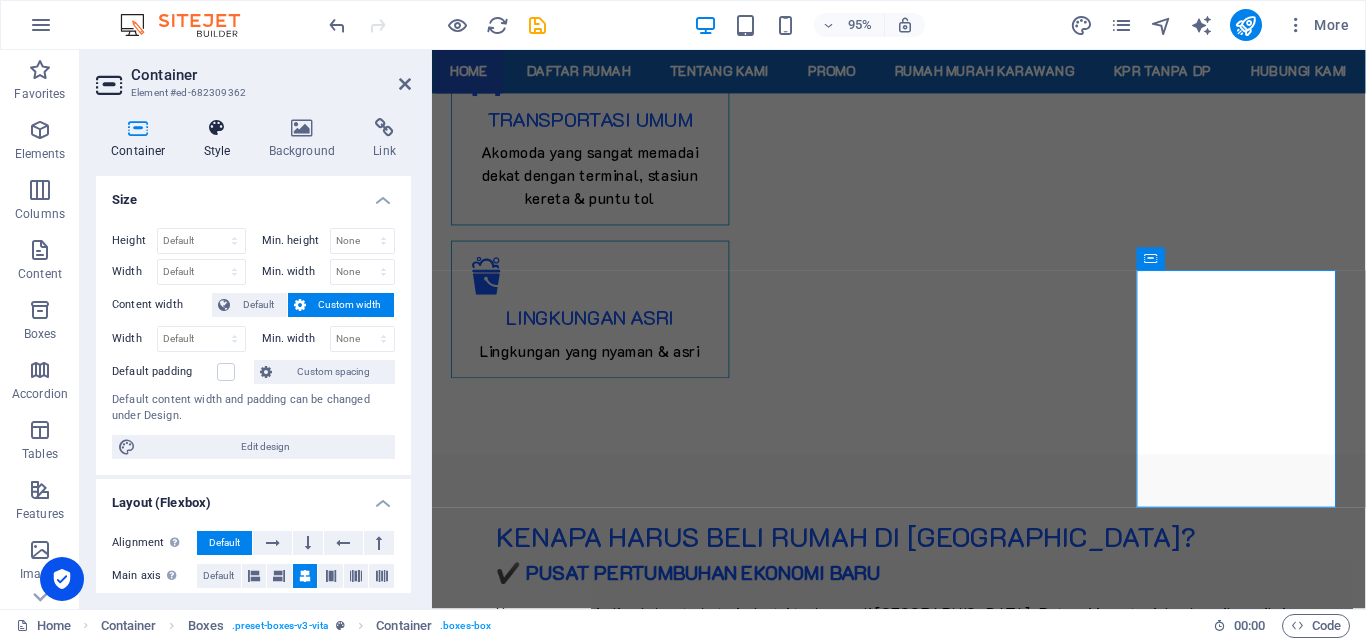 click at bounding box center [217, 128] 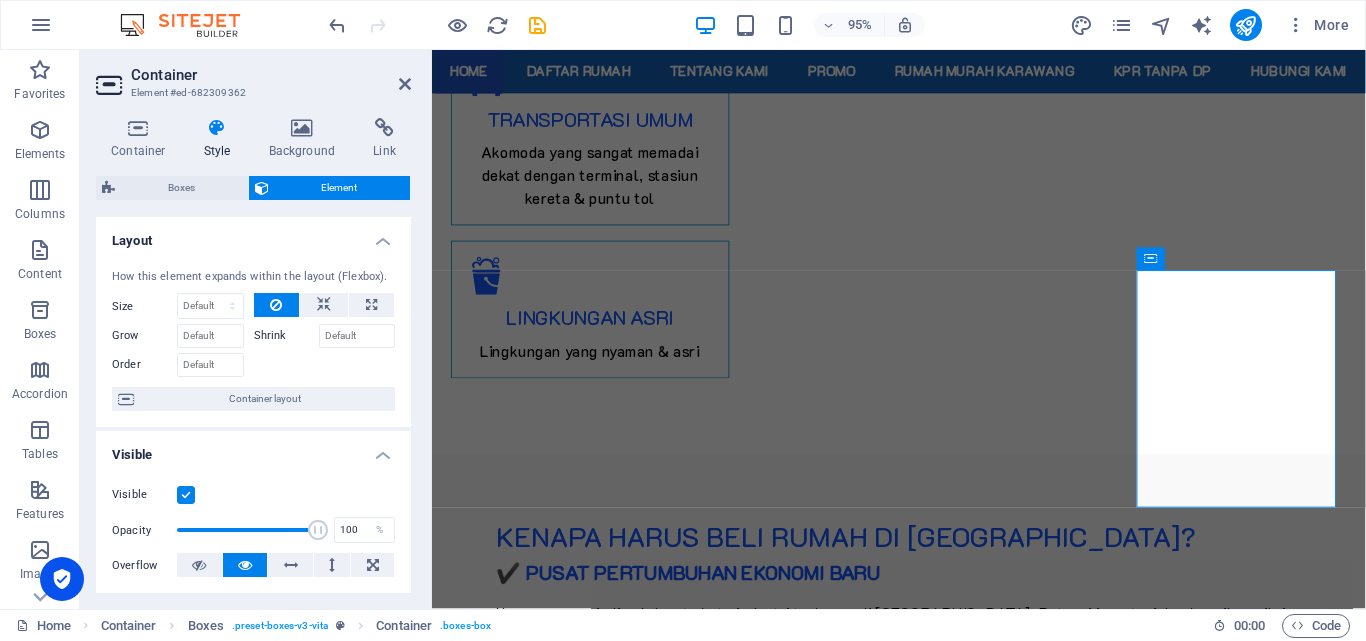 click at bounding box center (186, 495) 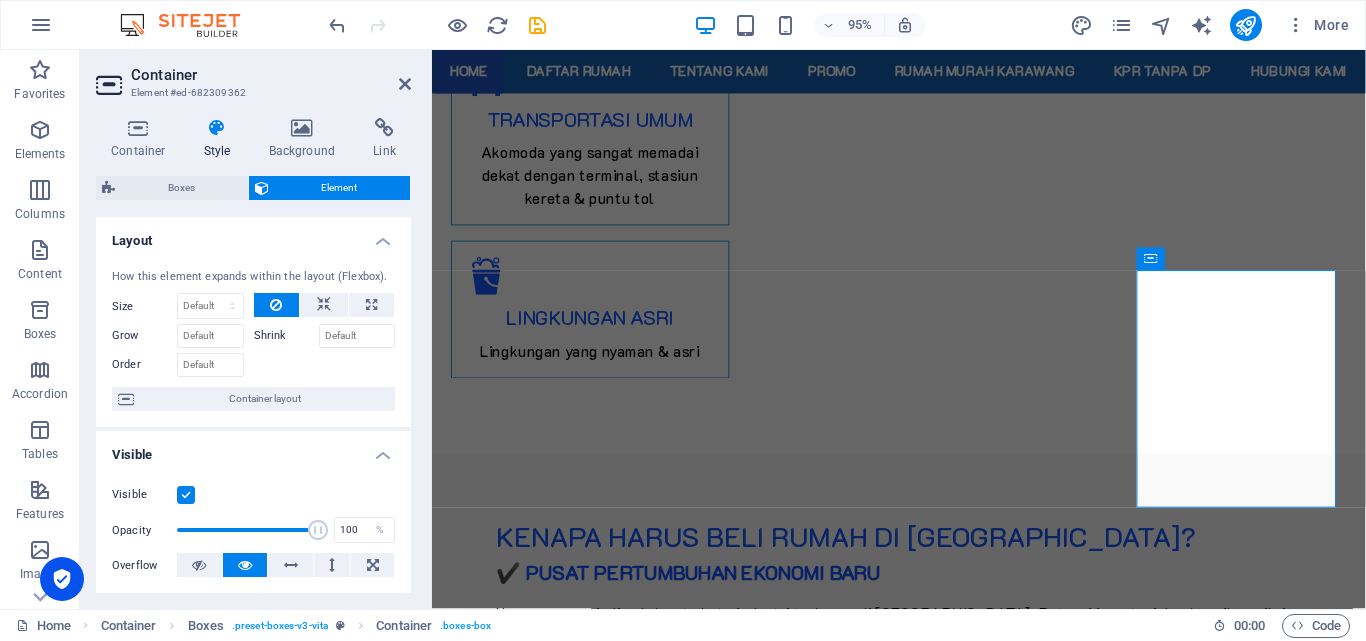 click on "Visible" at bounding box center (0, 0) 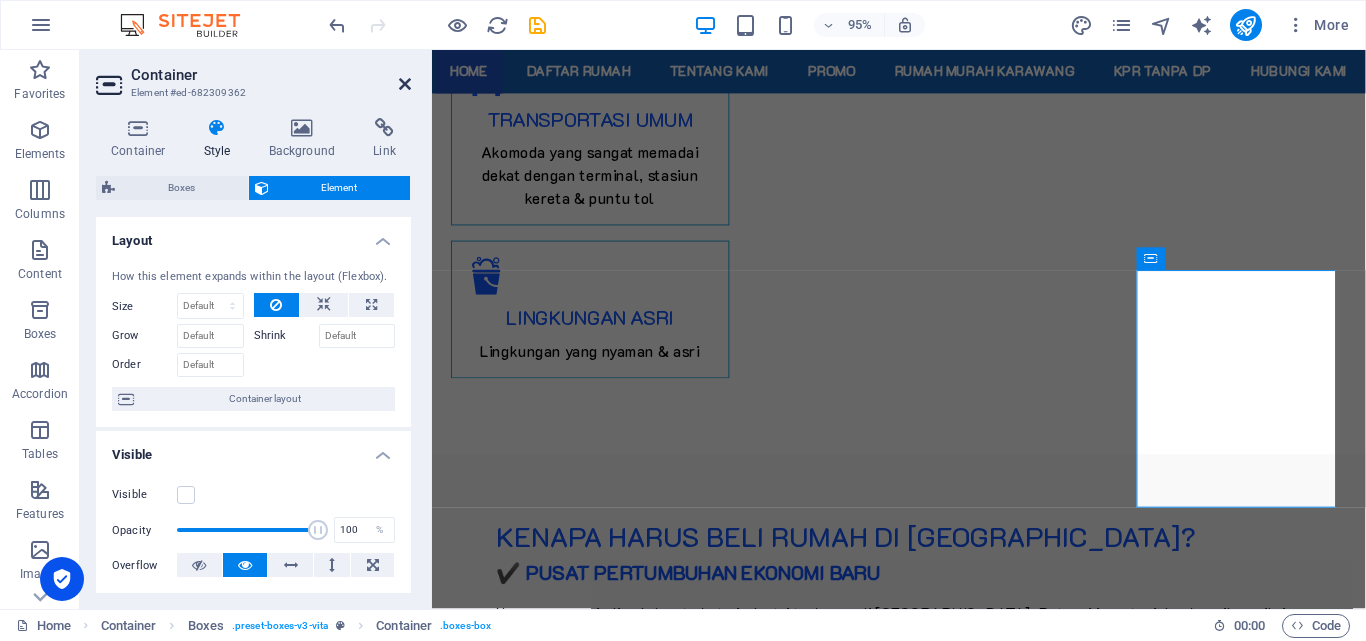 click at bounding box center (405, 84) 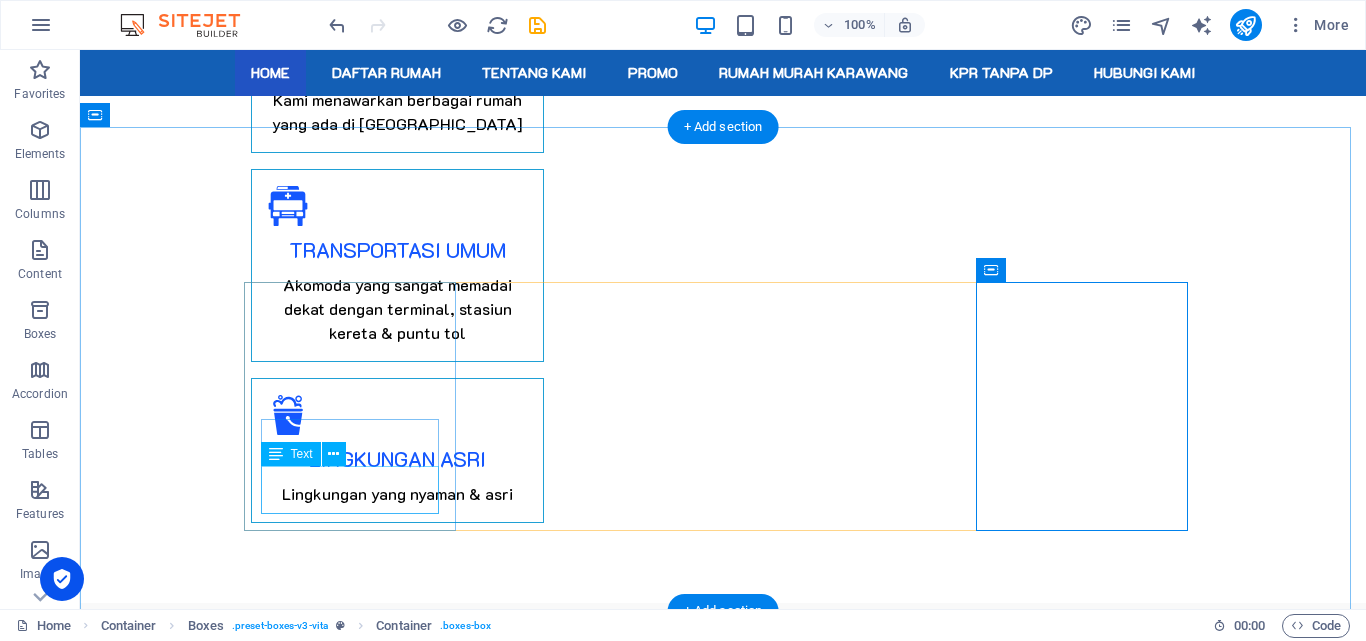 click on "Marketing Perumahan CKM City Group" at bounding box center (357, 2486) 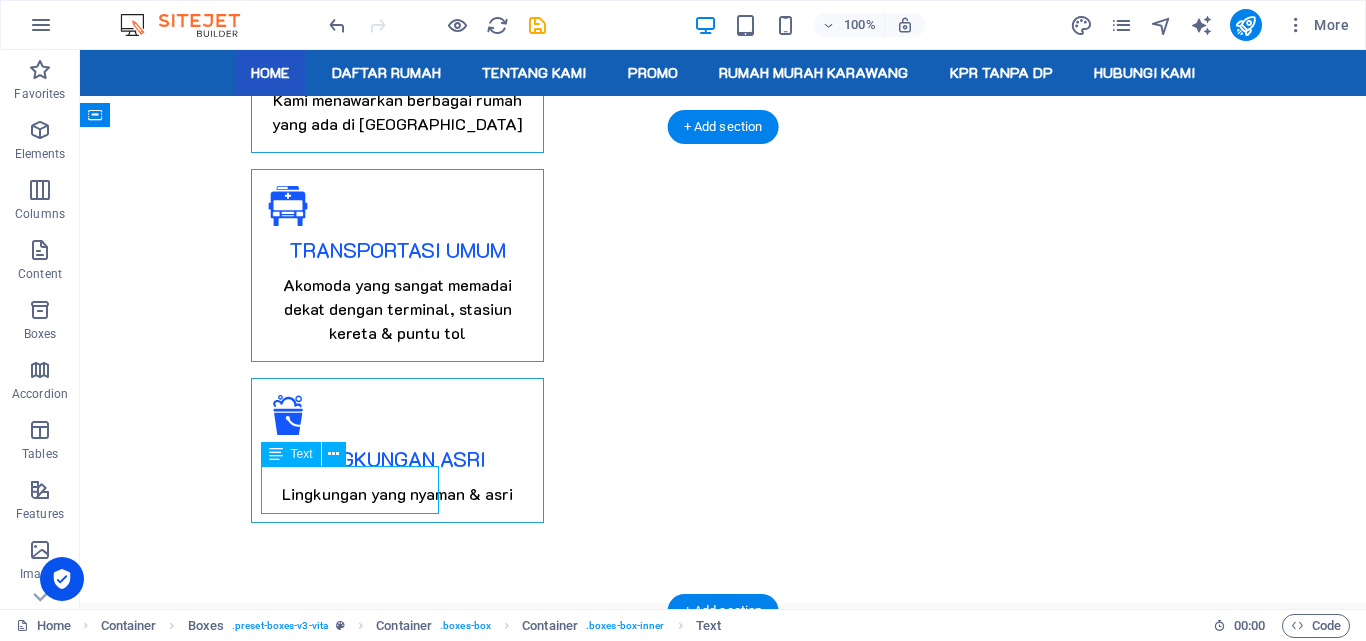 click on "Marketing Perumahan CKM City Group" at bounding box center (357, 2486) 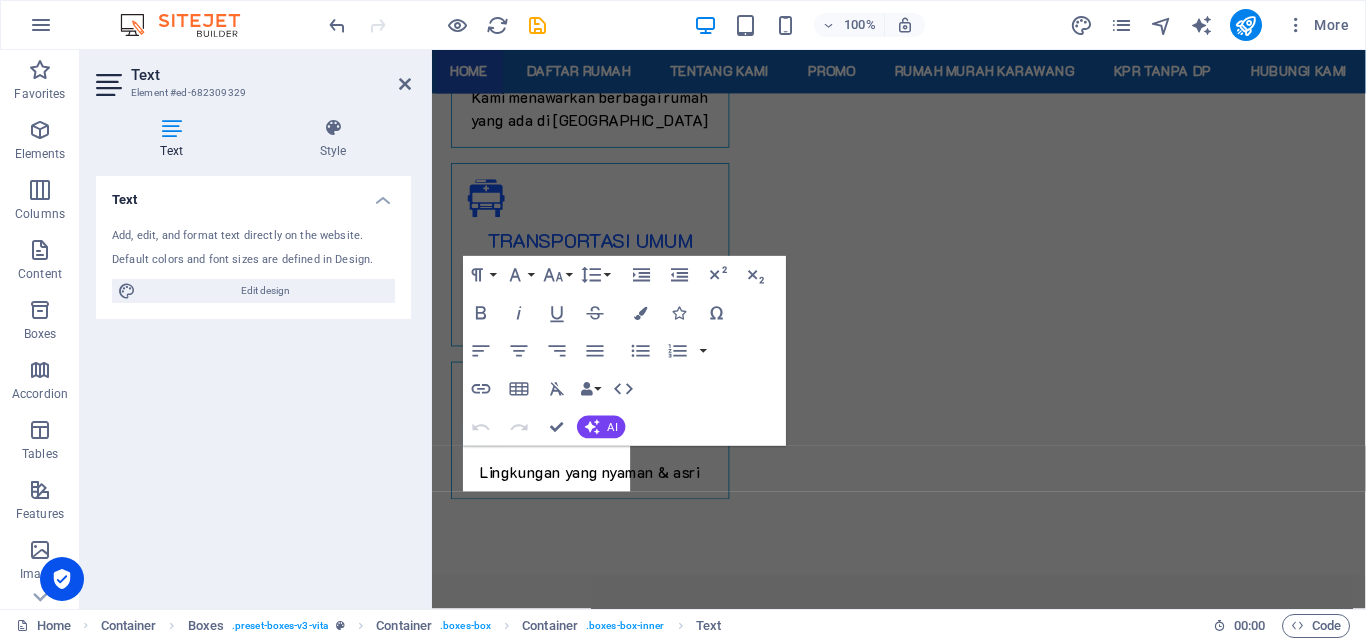 scroll, scrollTop: 2227, scrollLeft: 0, axis: vertical 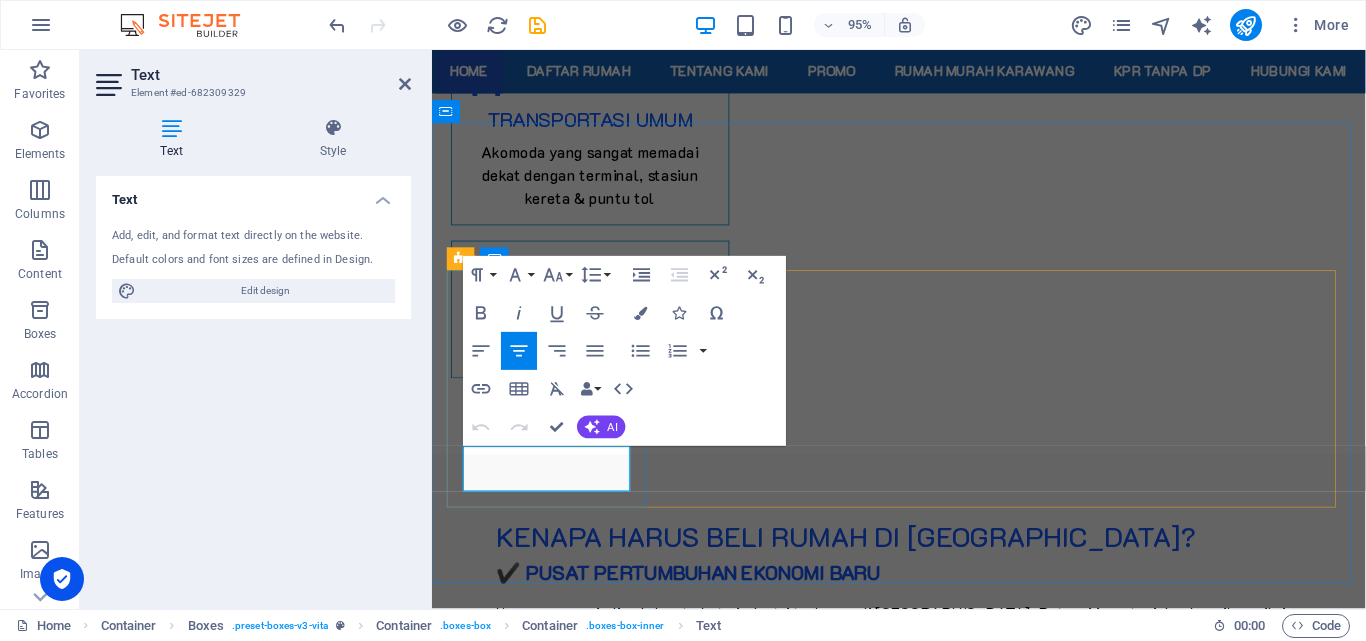 click on "Marketing Perumahan CKM City Group" at bounding box center [558, 2486] 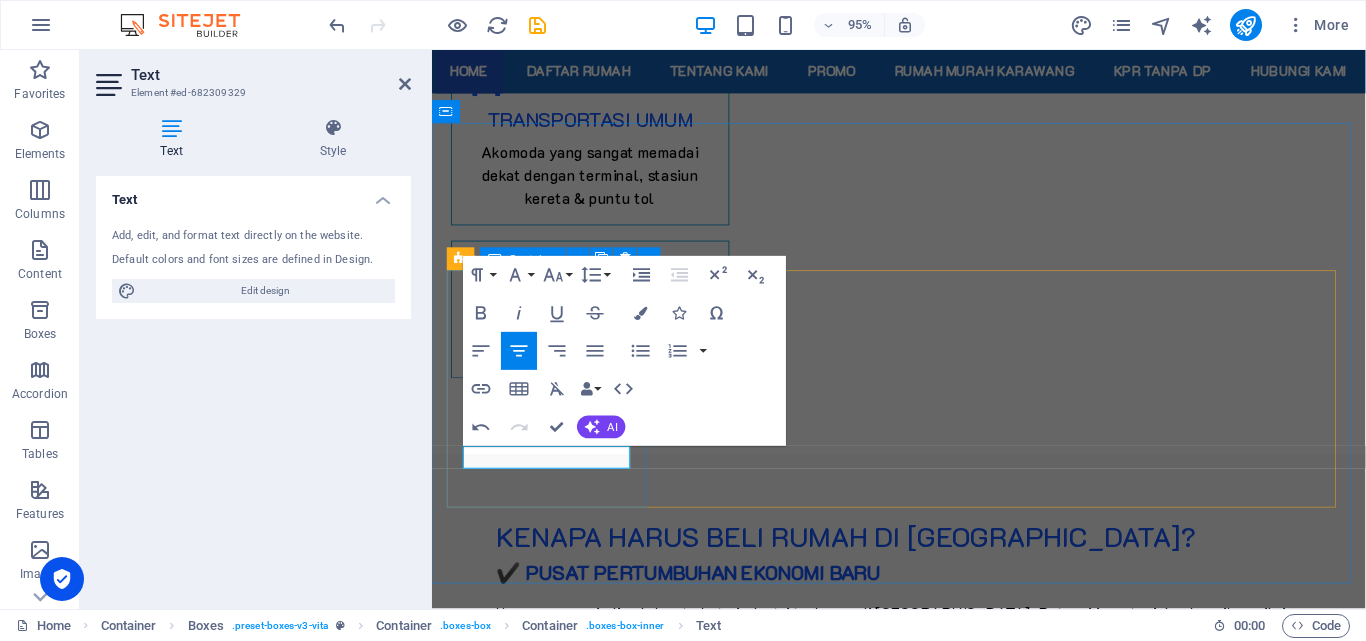 type 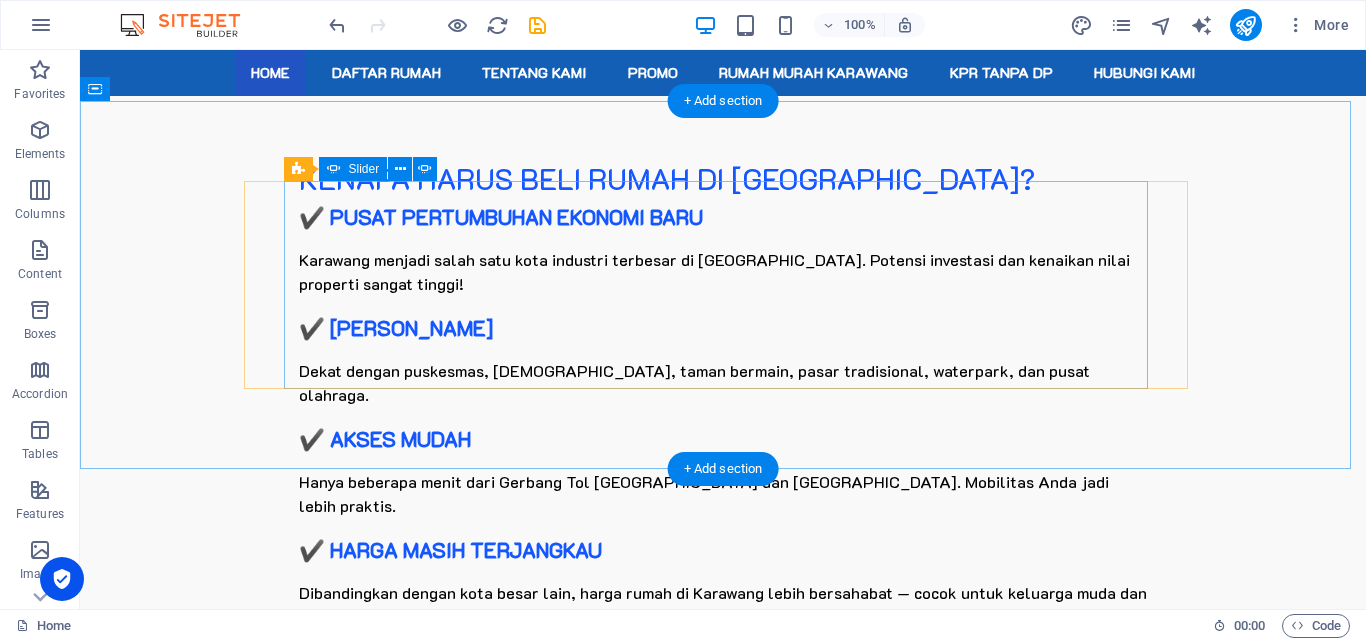 scroll, scrollTop: 2499, scrollLeft: 0, axis: vertical 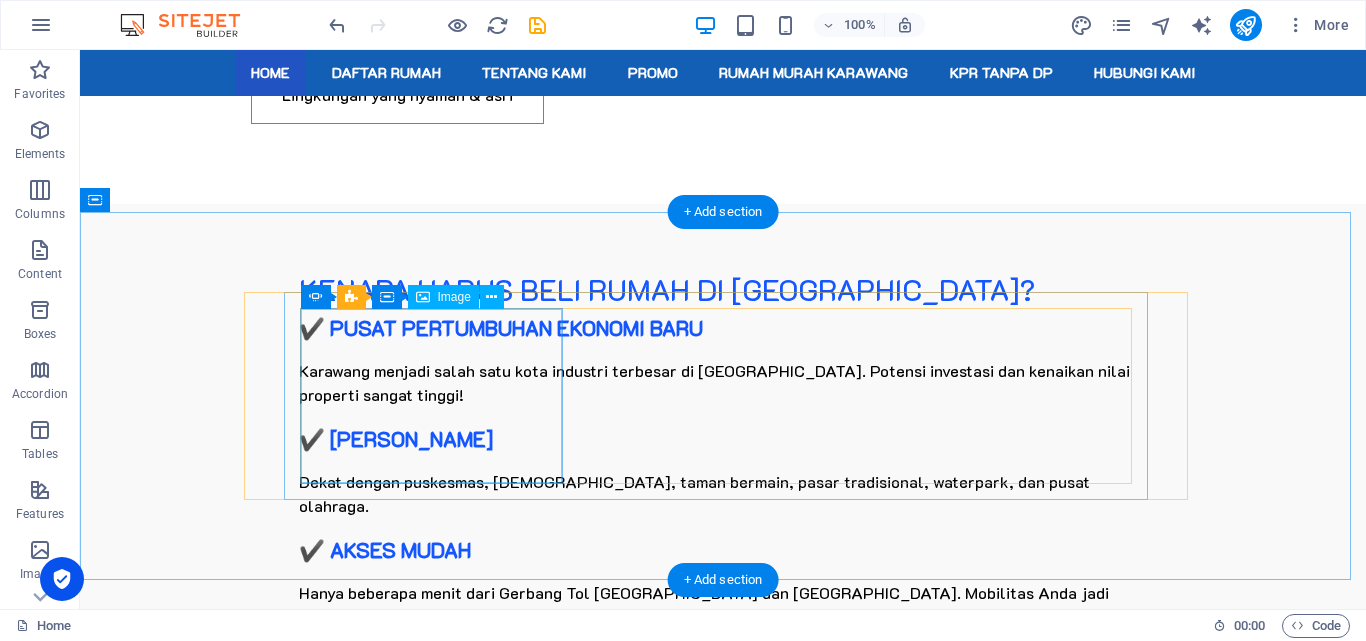 click at bounding box center (-1885, 5839) 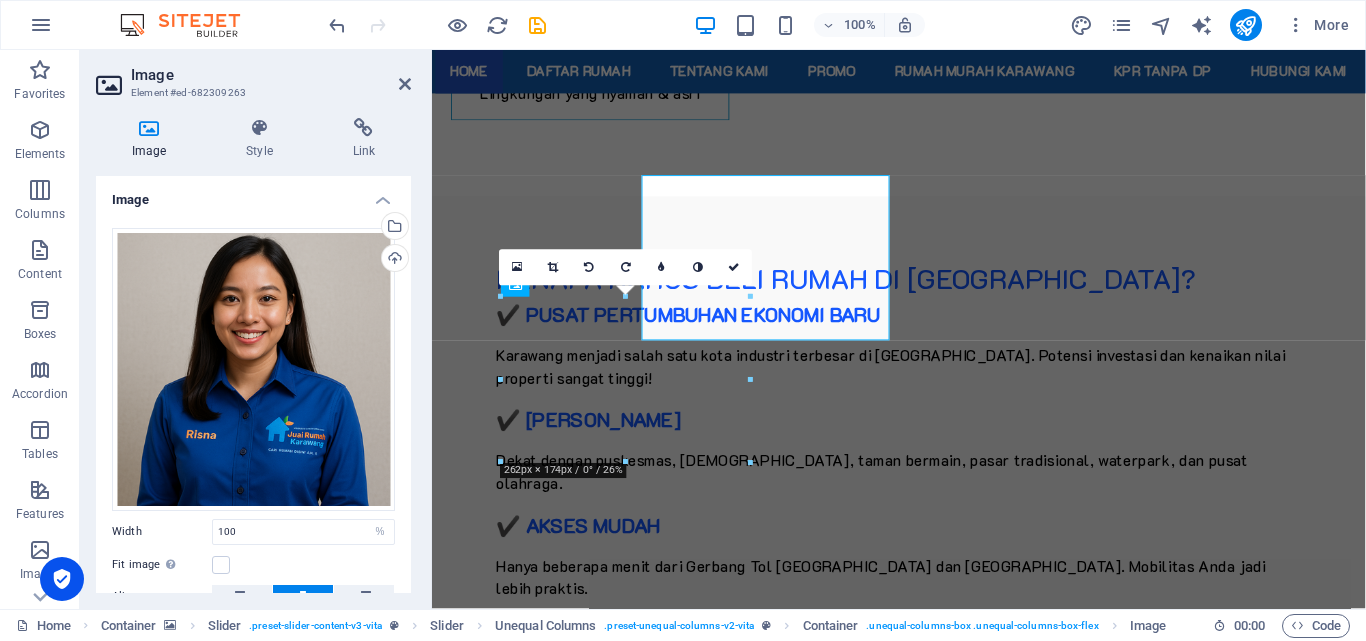 scroll, scrollTop: 2626, scrollLeft: 0, axis: vertical 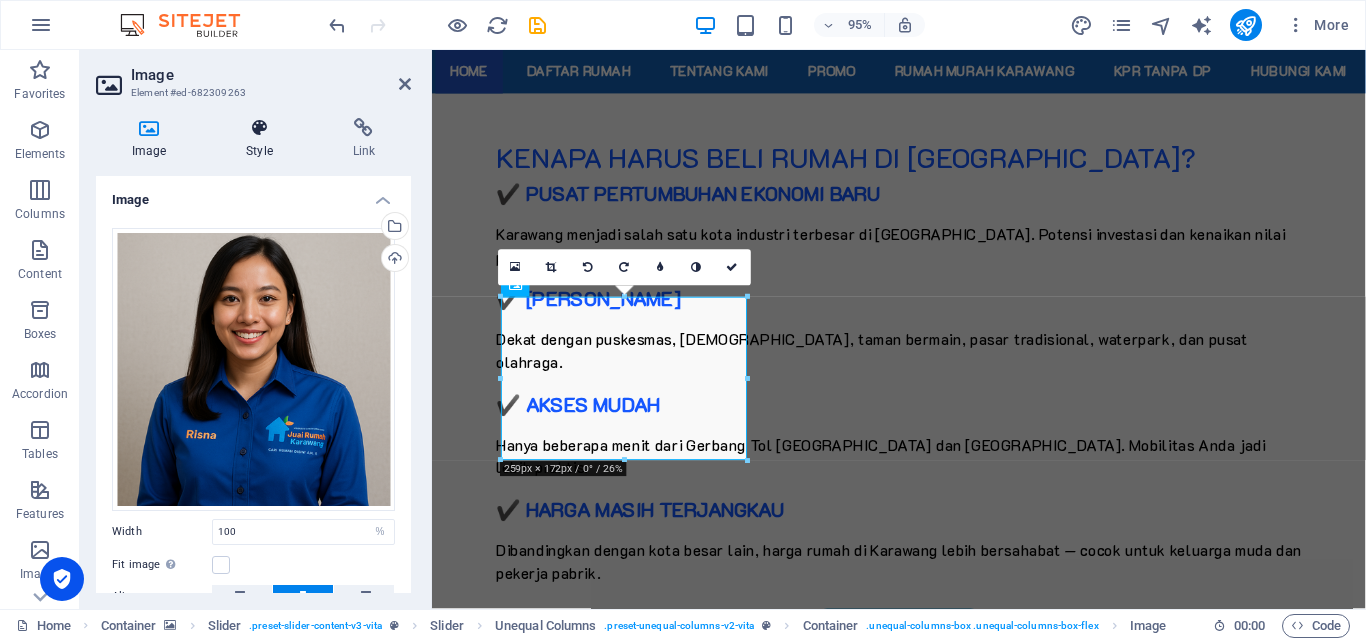 click at bounding box center [259, 128] 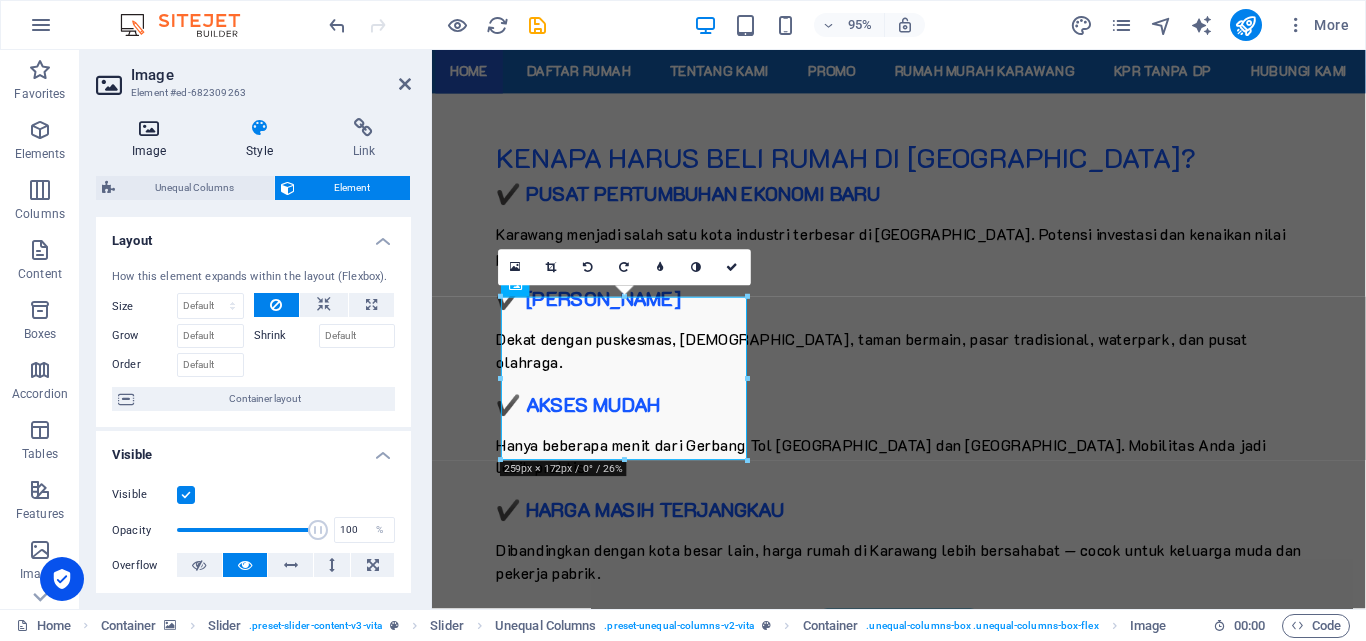 click at bounding box center [149, 128] 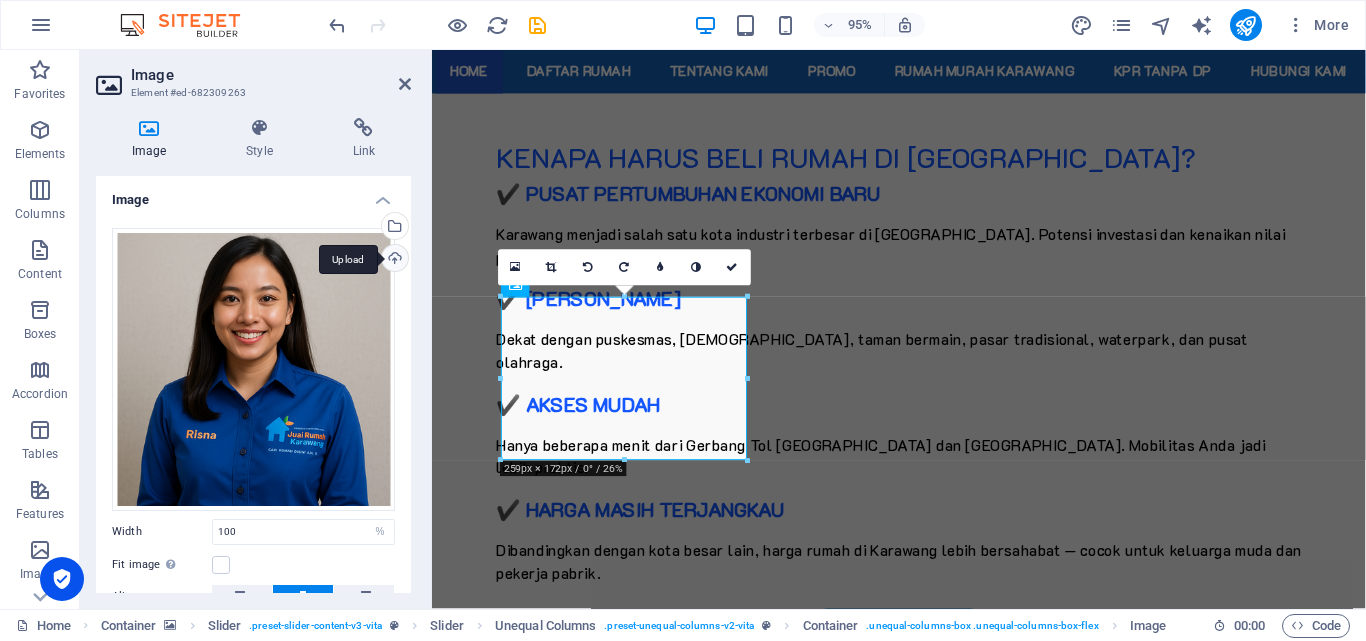 click on "Upload" at bounding box center (393, 260) 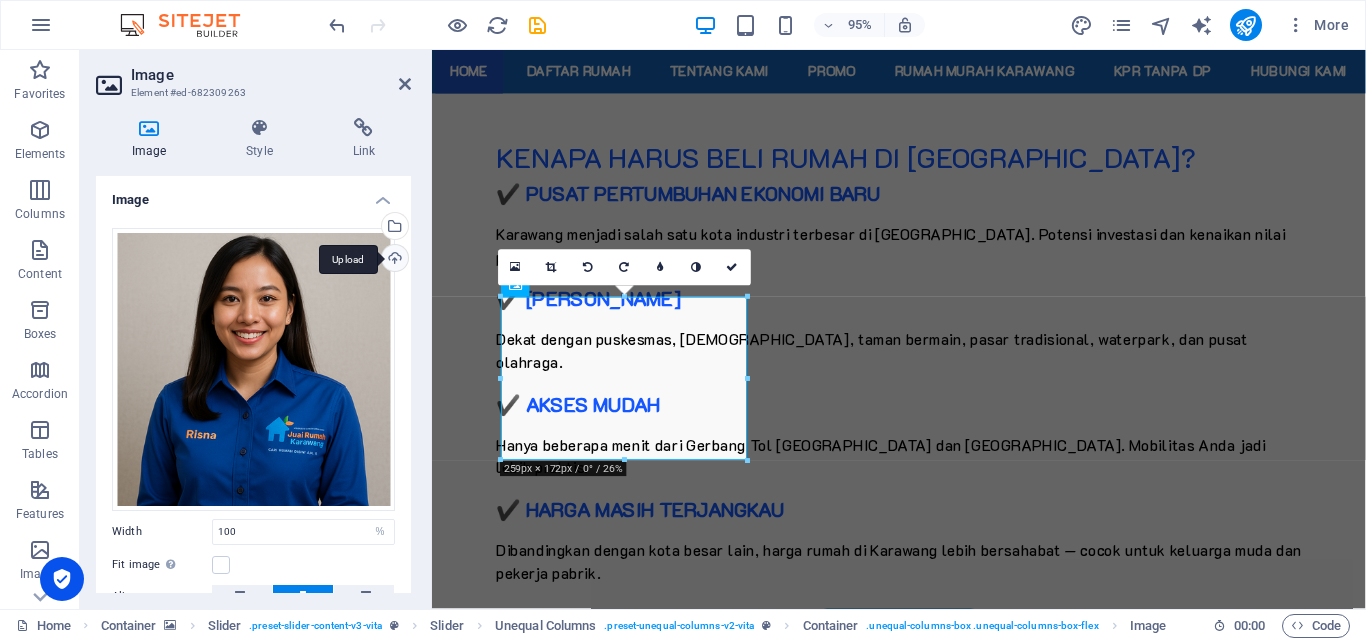click on "Upload" at bounding box center (393, 260) 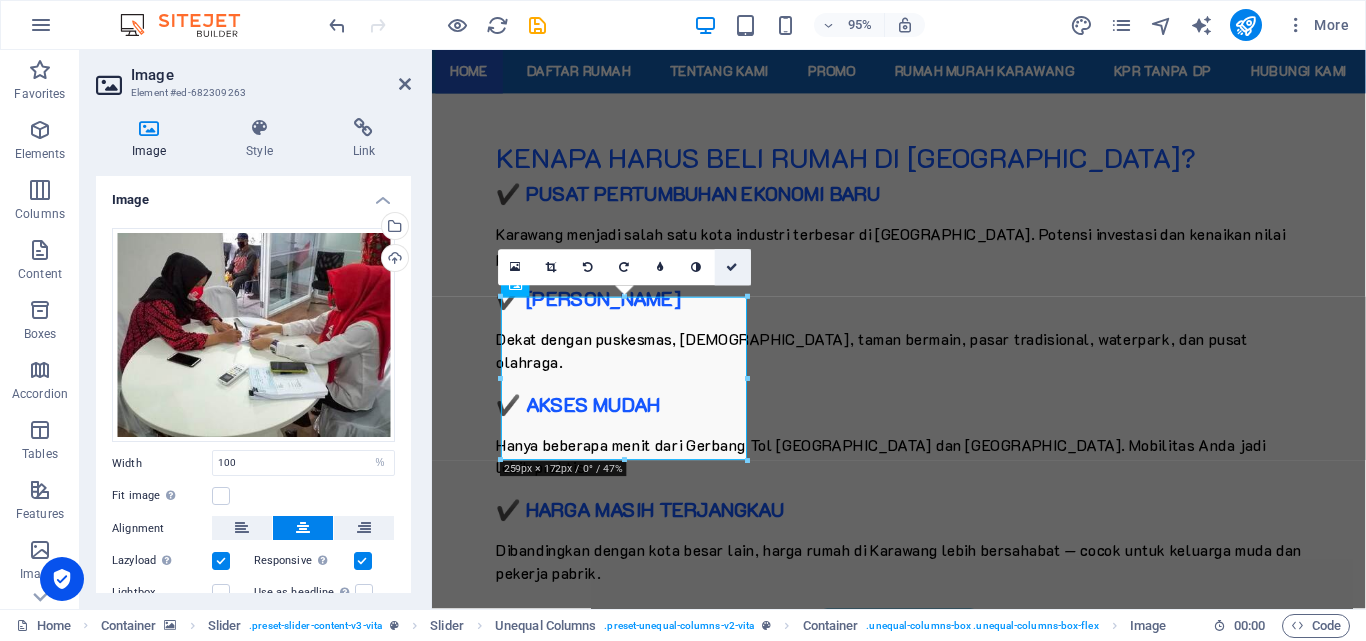 click at bounding box center (733, 266) 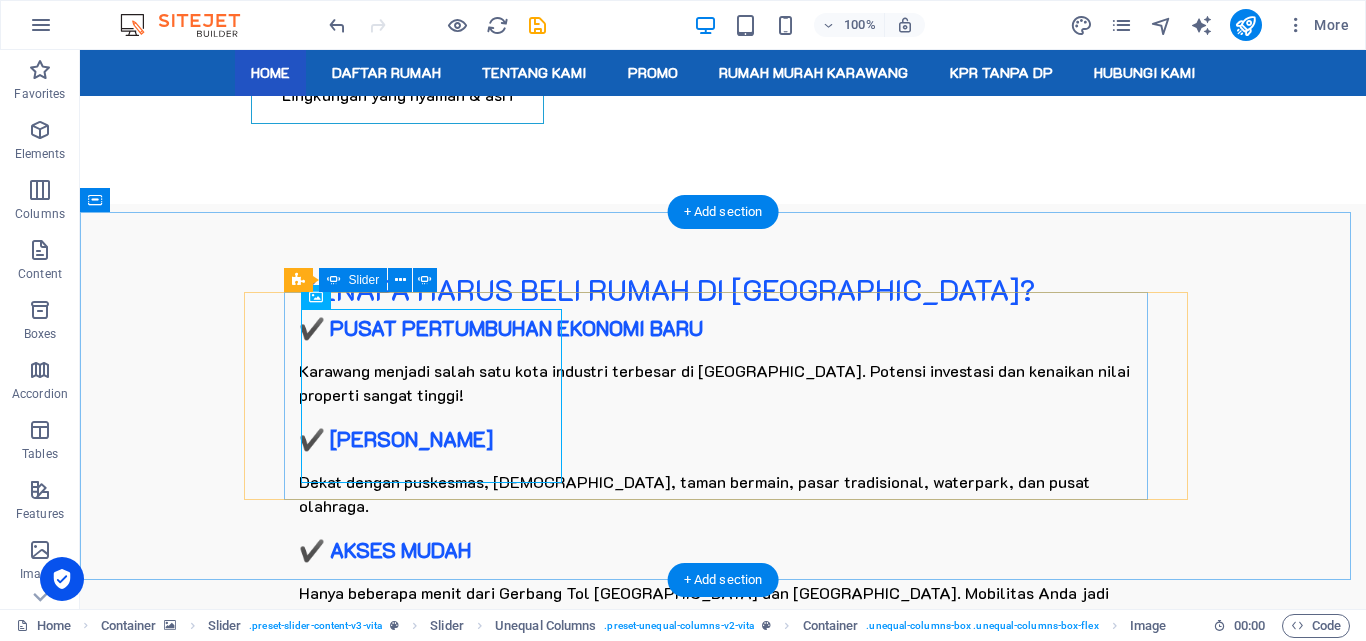click at bounding box center (723, 3717) 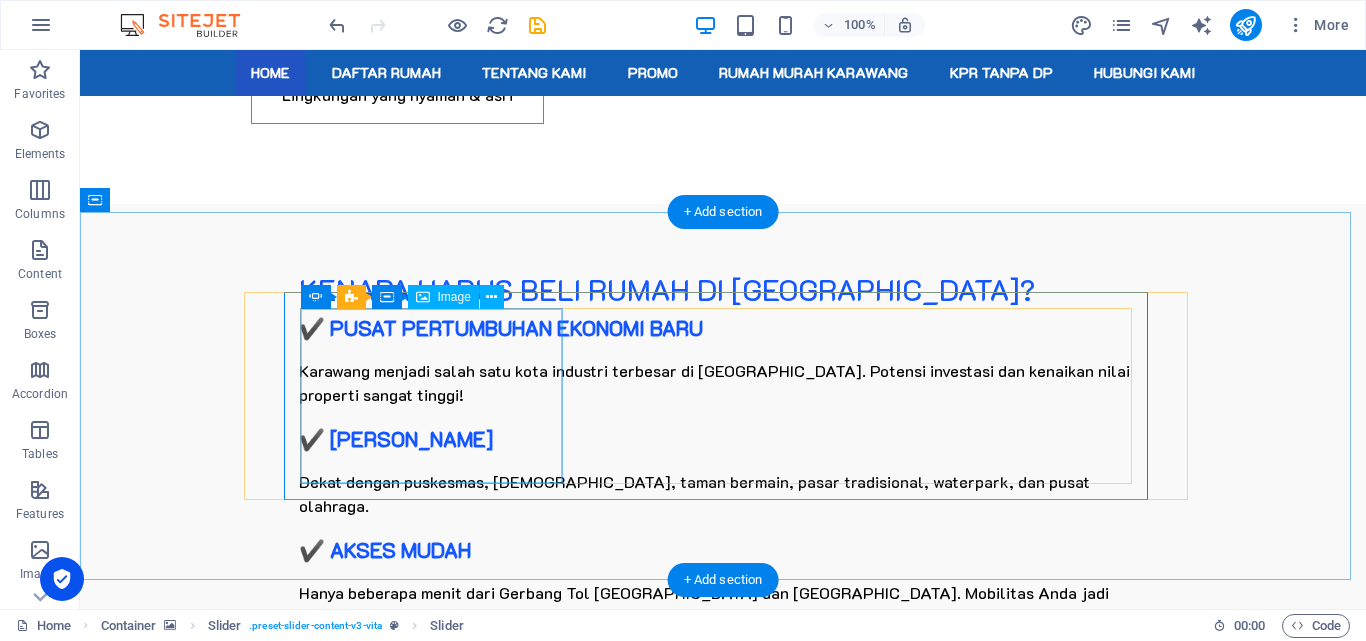 click at bounding box center [-157, 4450] 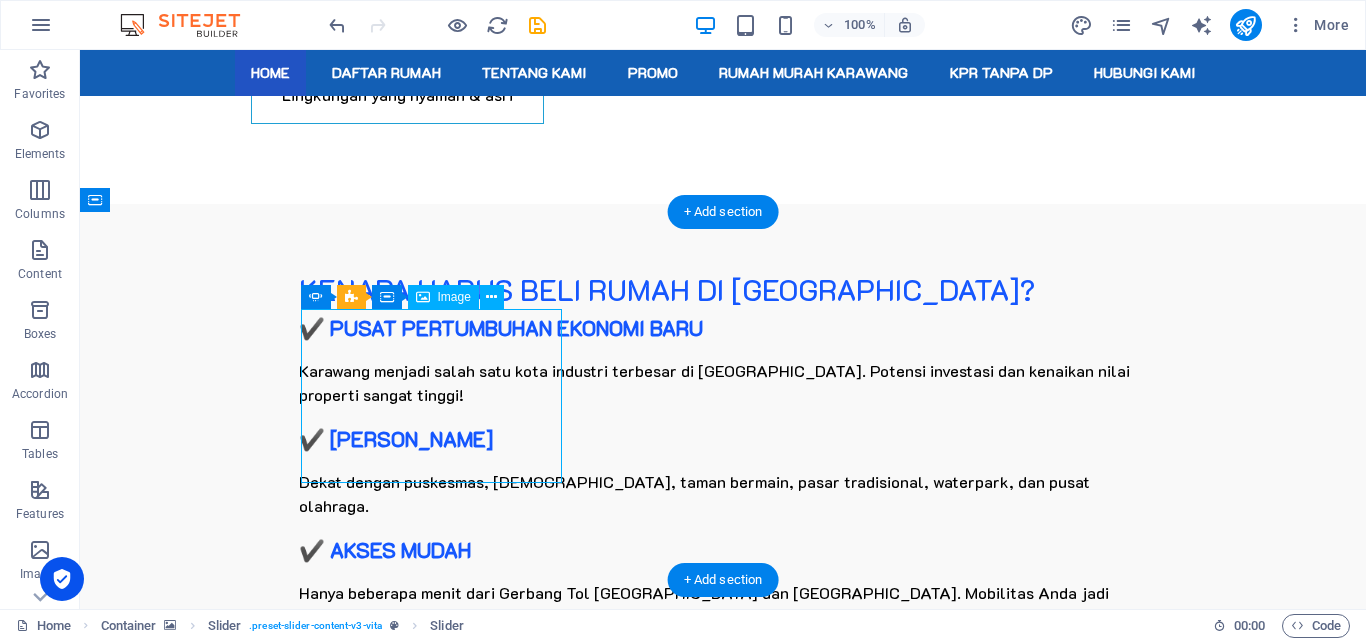 click at bounding box center (-157, 4450) 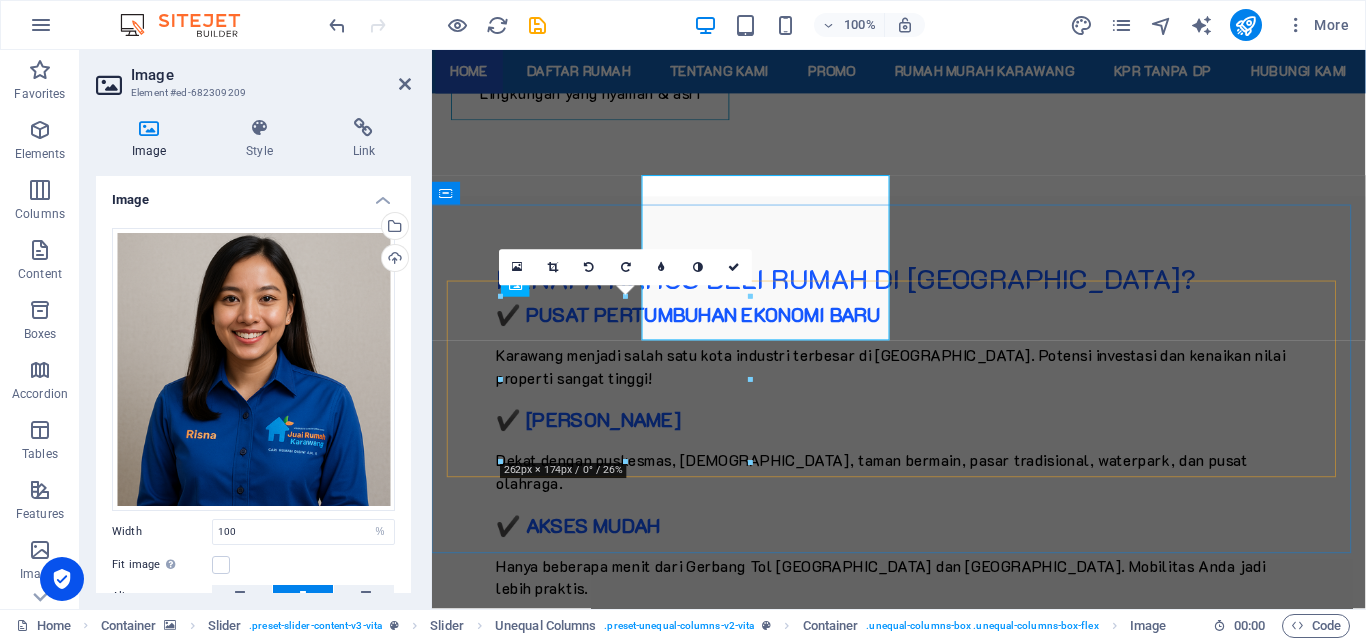 scroll, scrollTop: 2626, scrollLeft: 0, axis: vertical 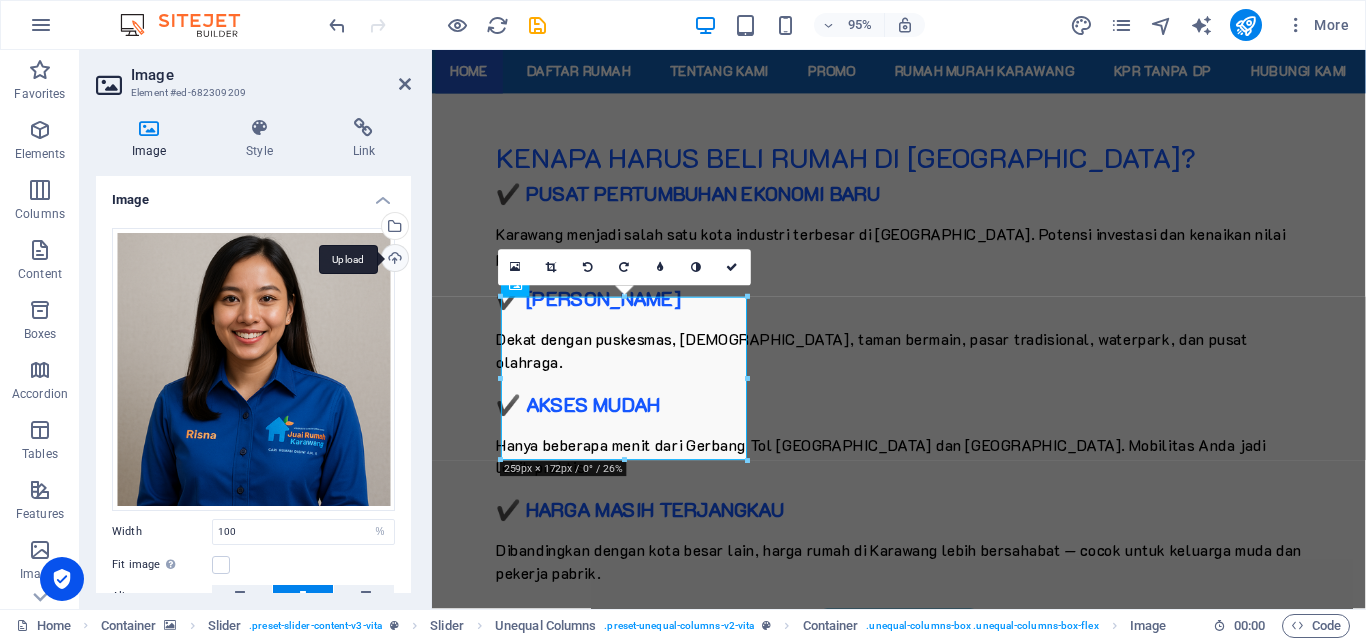 click on "Upload" at bounding box center [393, 260] 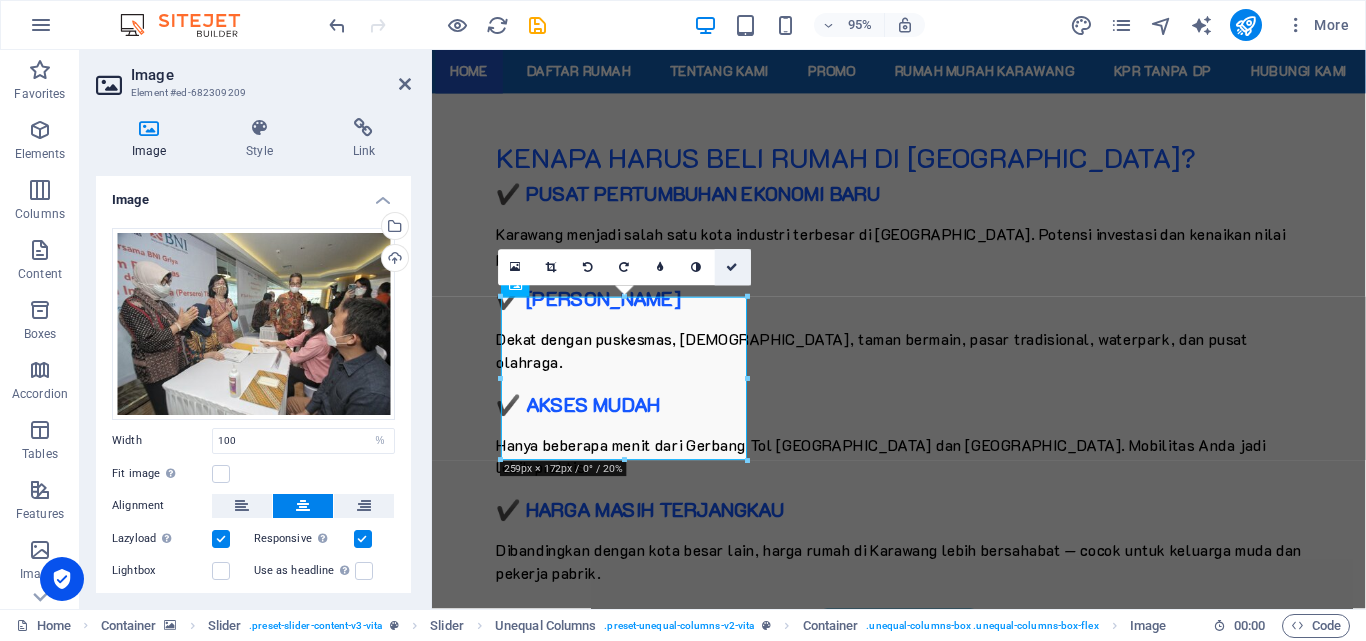 click at bounding box center (733, 266) 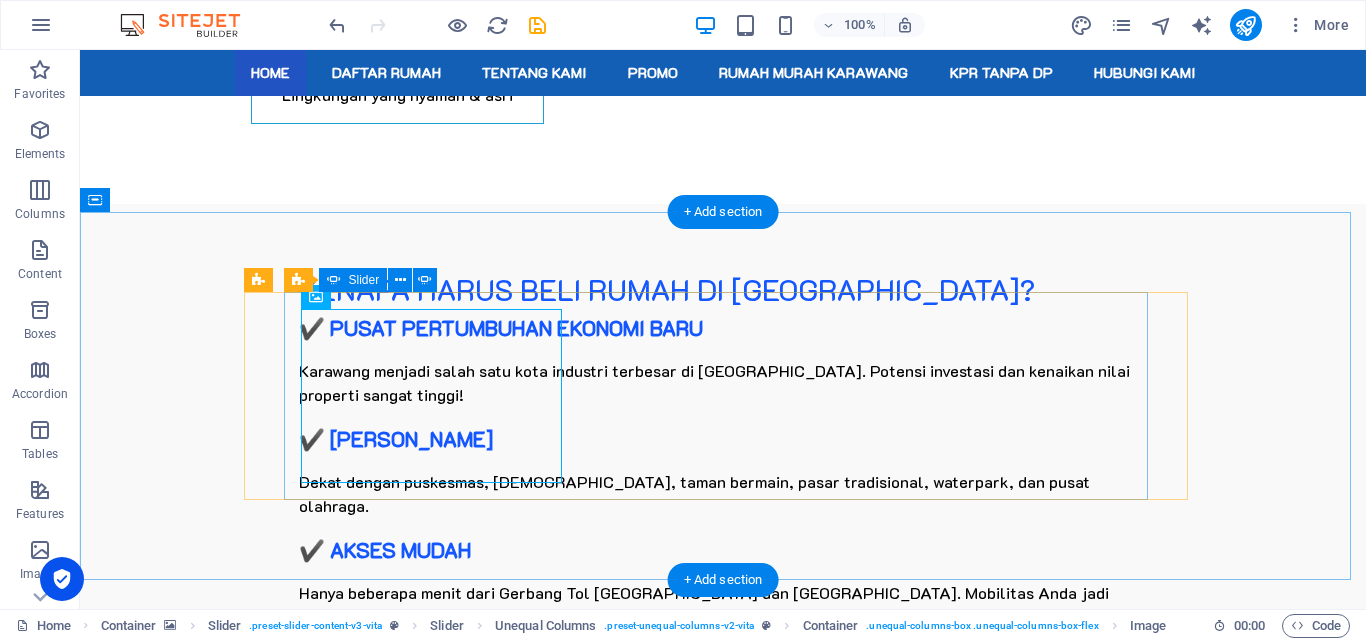 click at bounding box center (723, 3717) 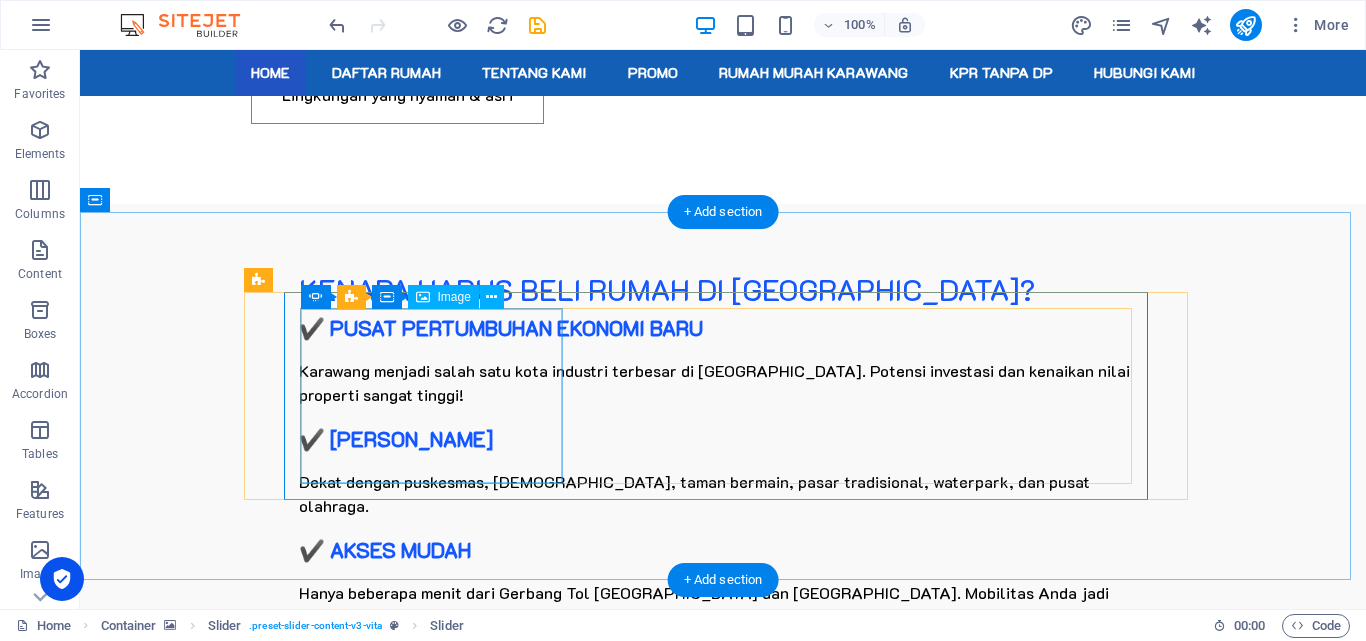 click at bounding box center [-1021, 5131] 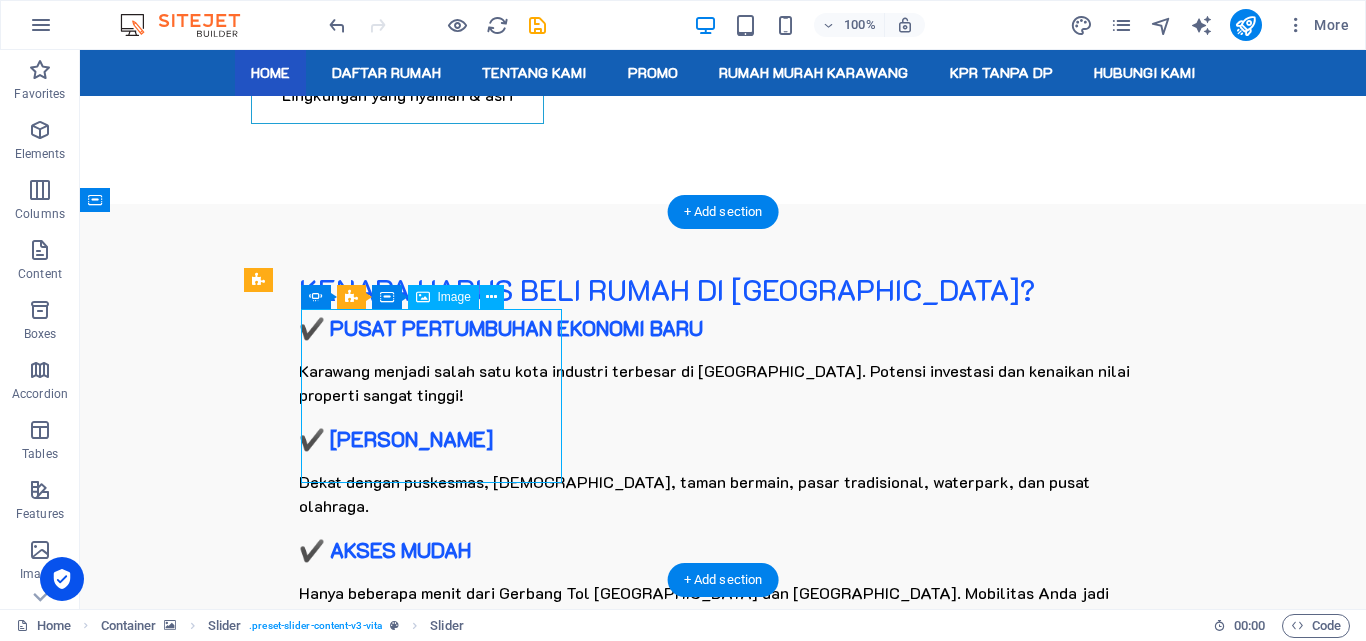 click at bounding box center (-1021, 5131) 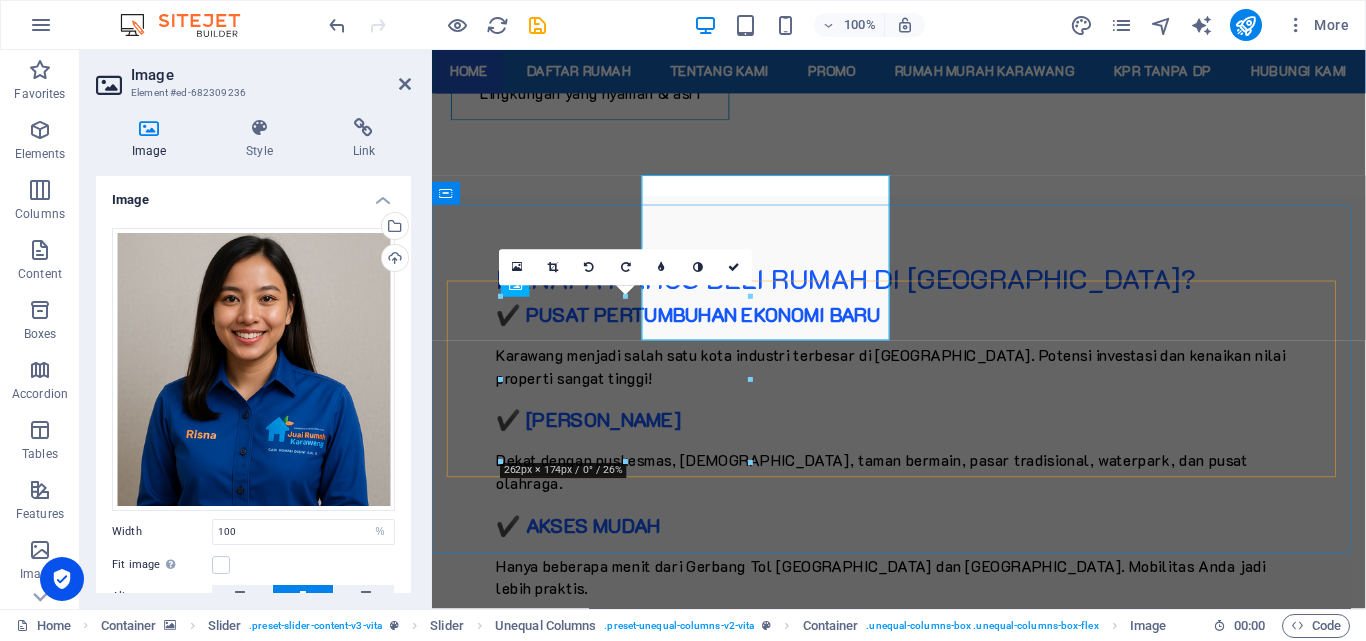 scroll, scrollTop: 2626, scrollLeft: 0, axis: vertical 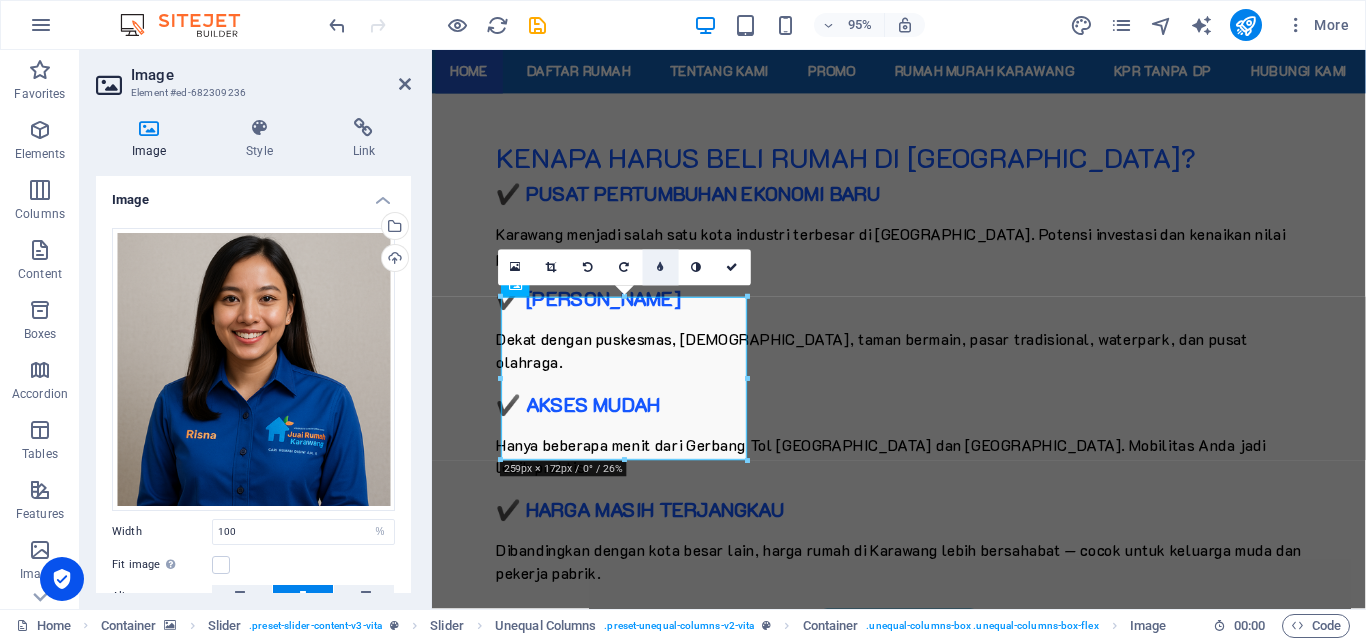 click at bounding box center [660, 266] 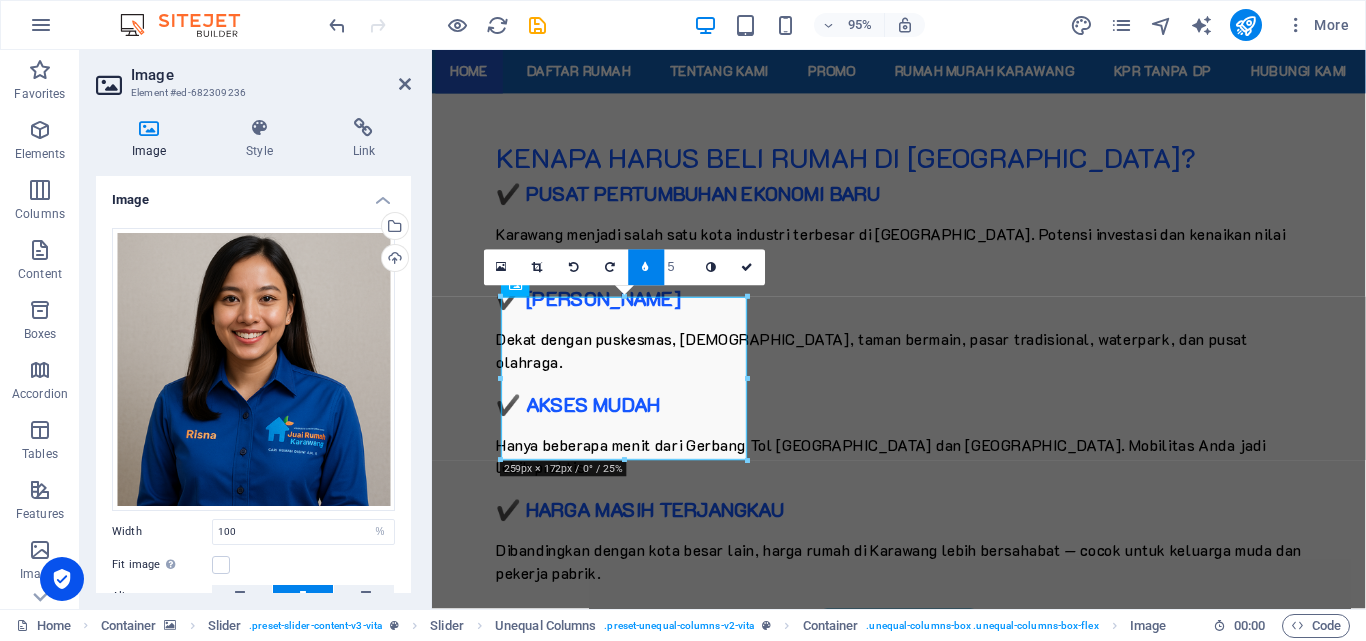 click at bounding box center (646, 267) 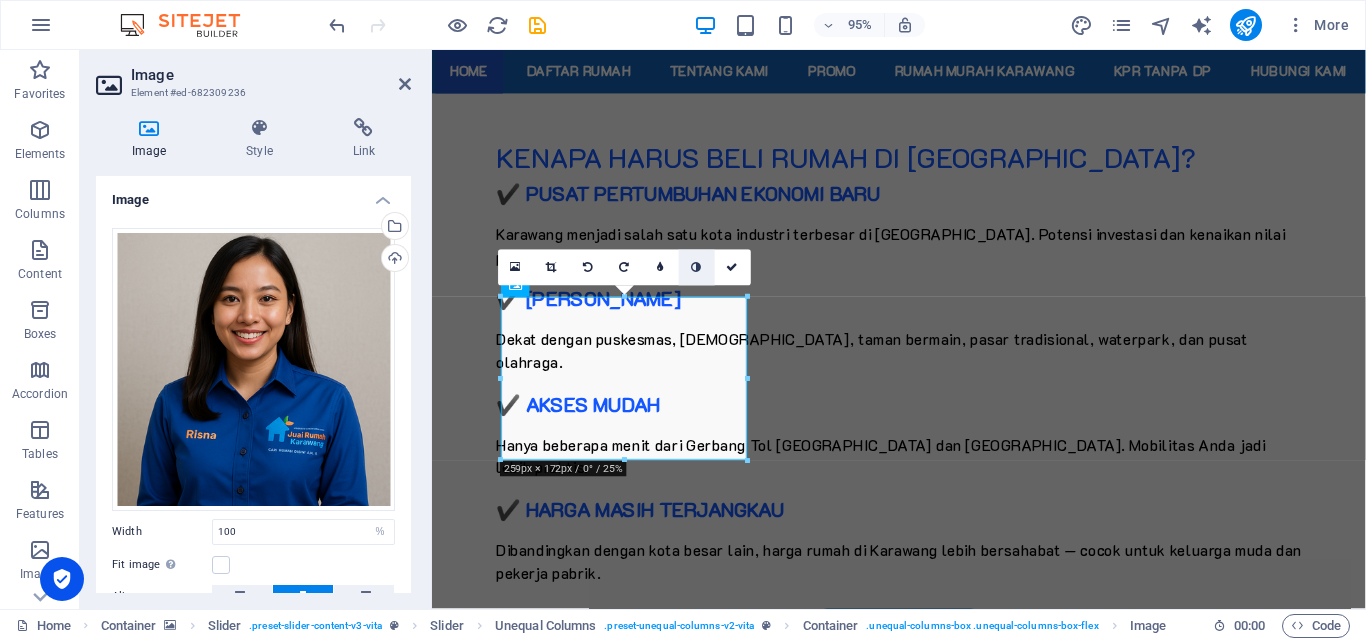 click at bounding box center [697, 266] 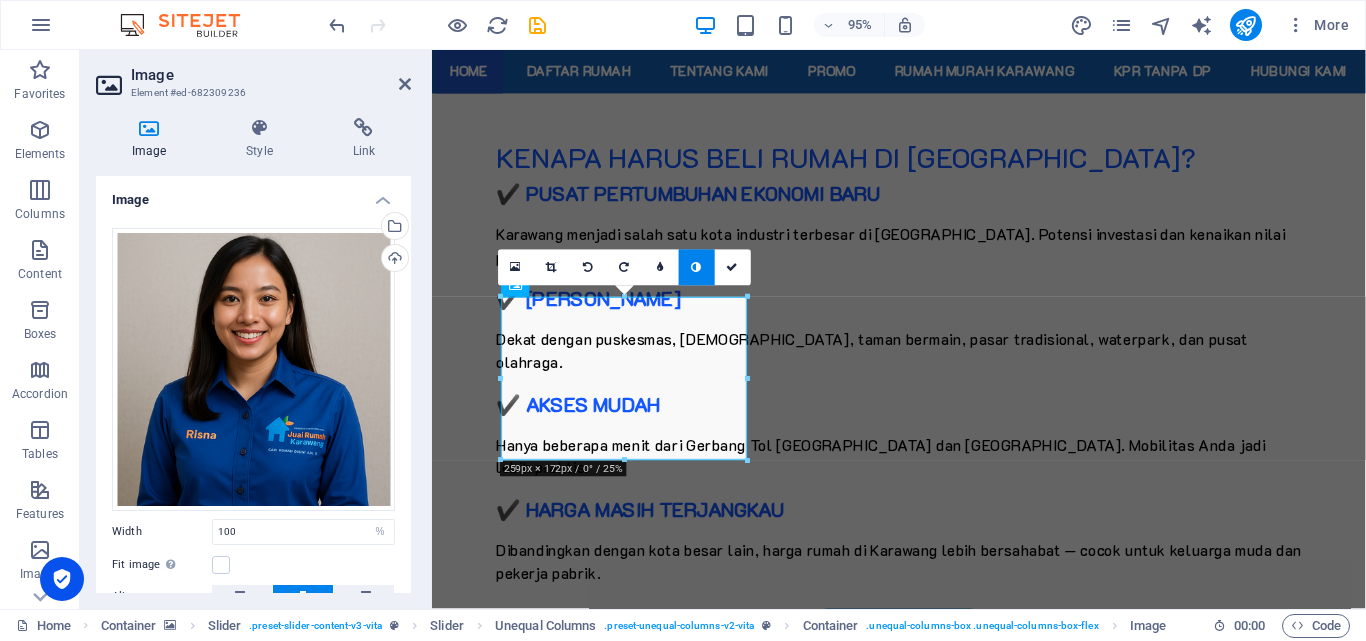 click at bounding box center (697, 266) 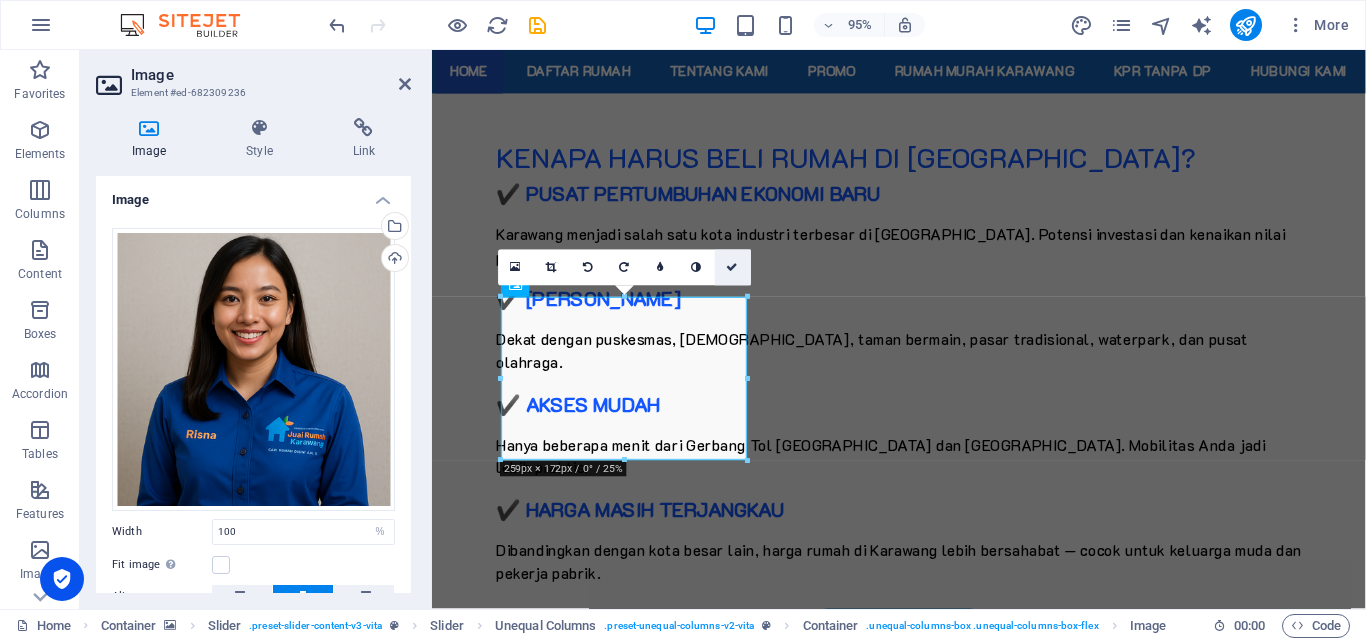 click at bounding box center (733, 266) 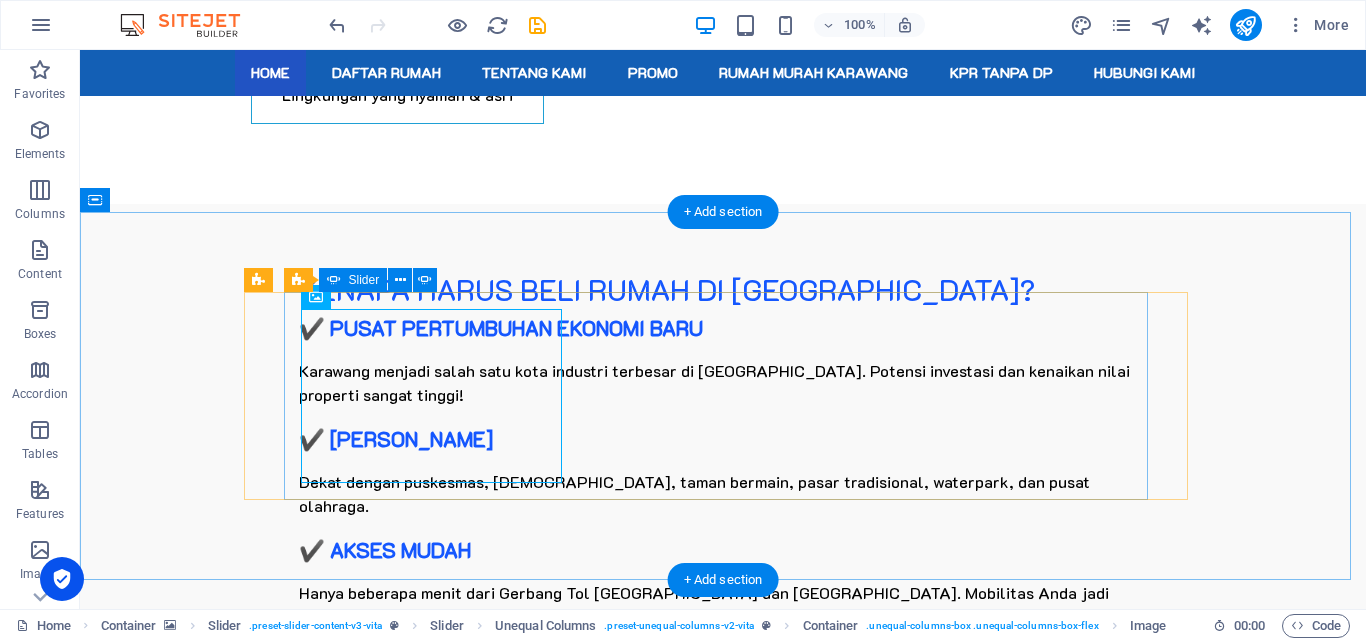 click at bounding box center (723, 3719) 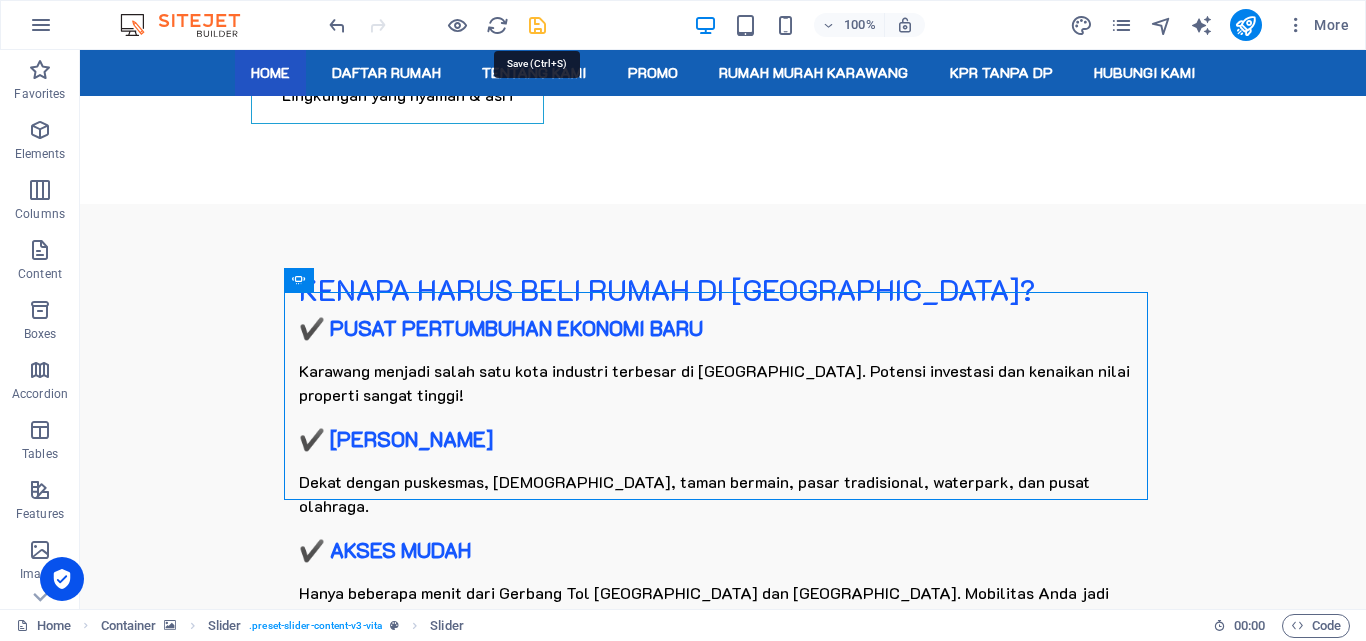 click at bounding box center (537, 25) 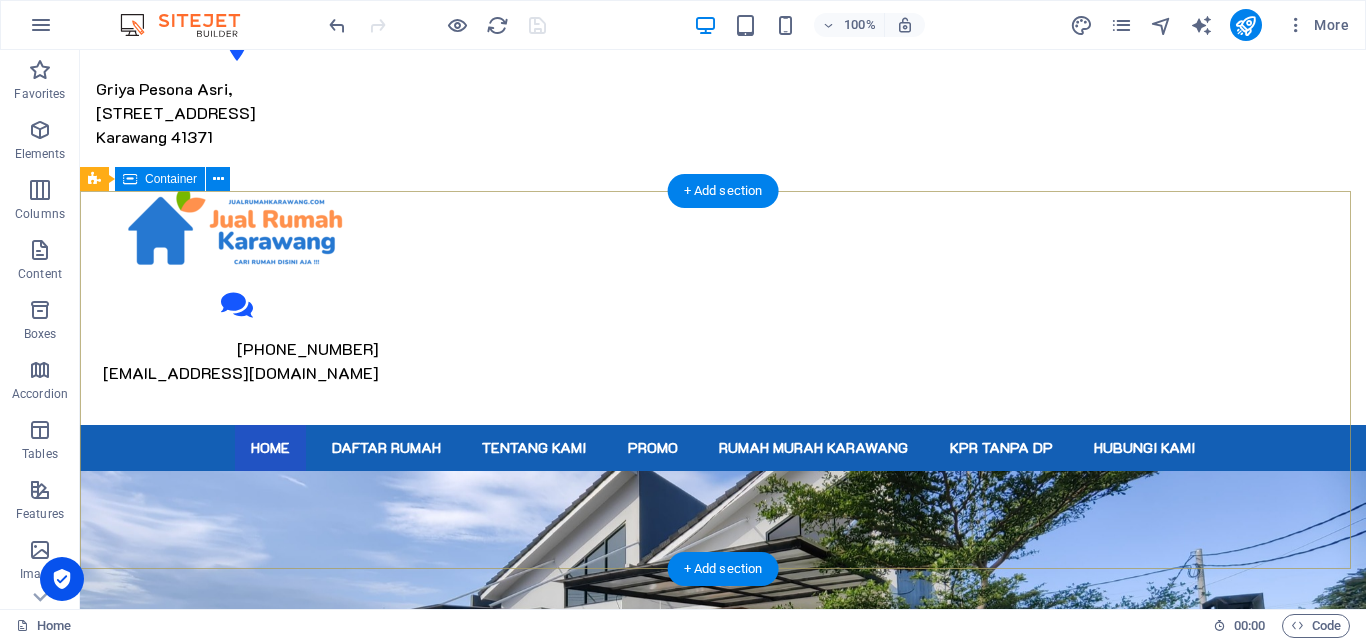 scroll, scrollTop: 0, scrollLeft: 0, axis: both 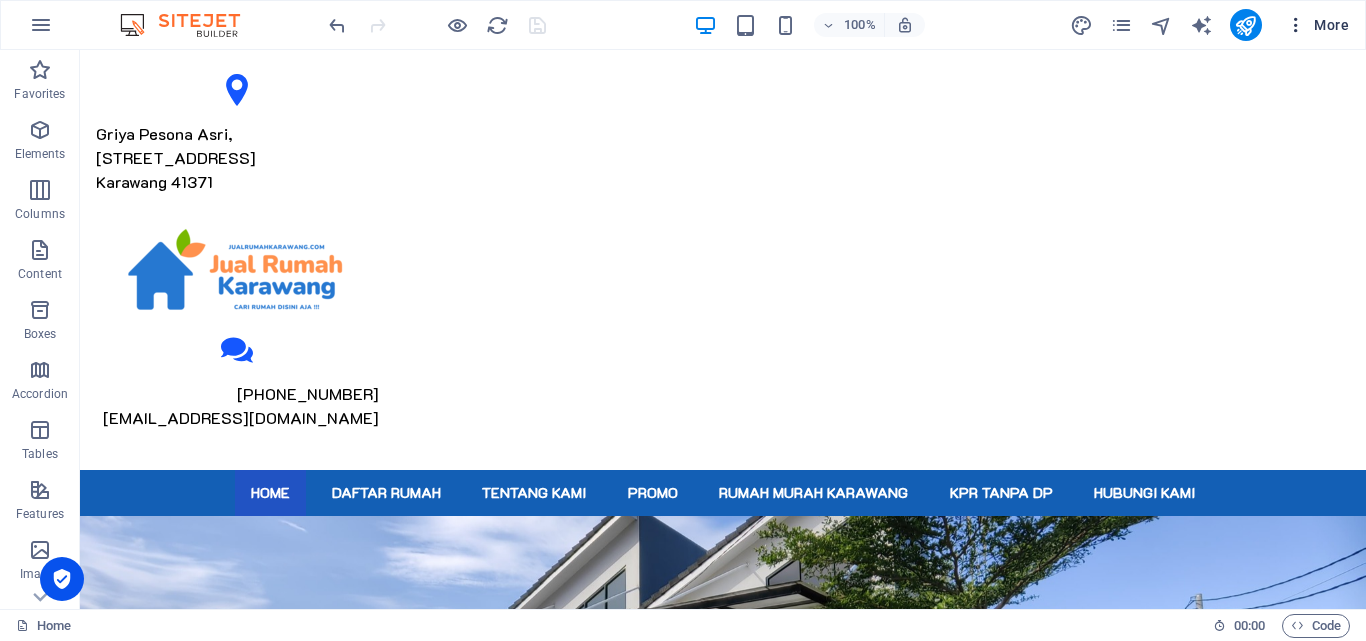 click on "More" at bounding box center (1317, 25) 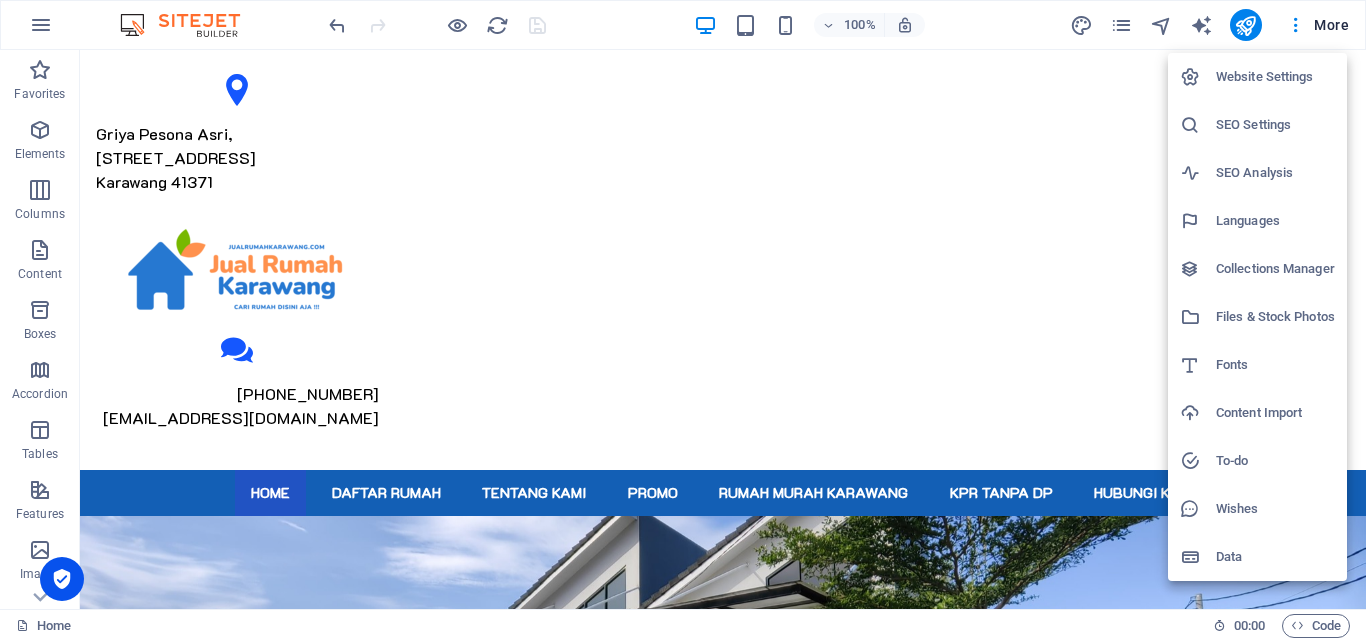 click at bounding box center (683, 320) 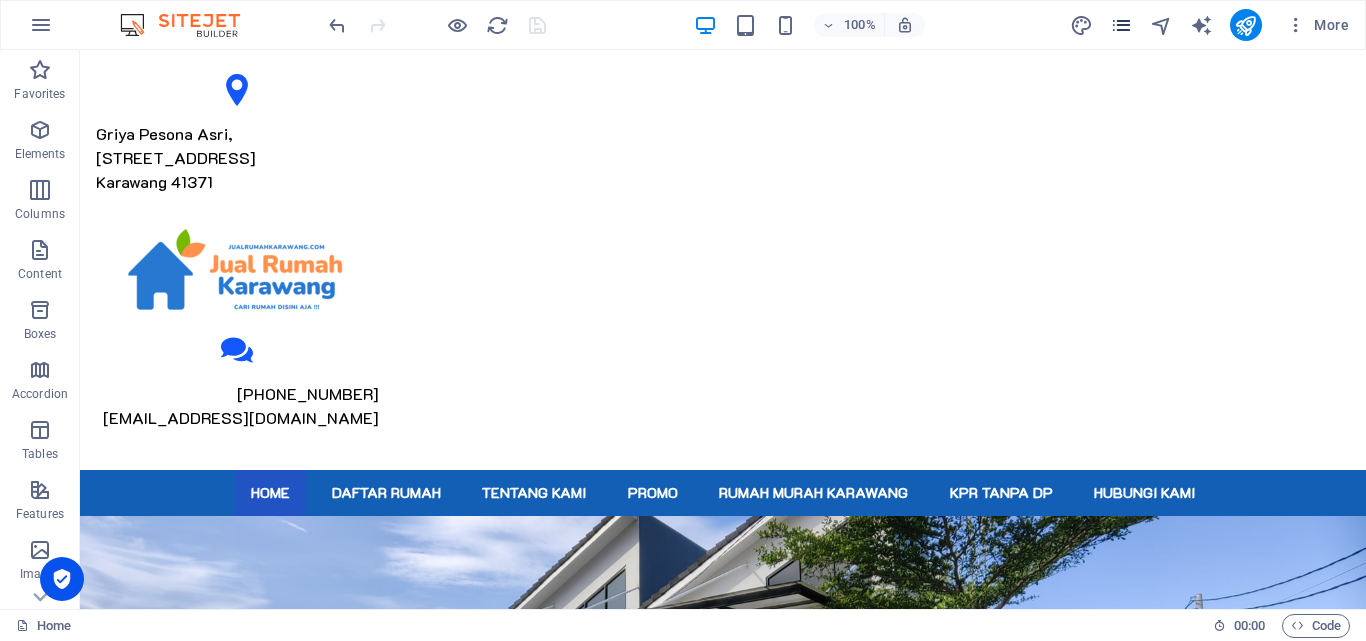 click at bounding box center (1121, 25) 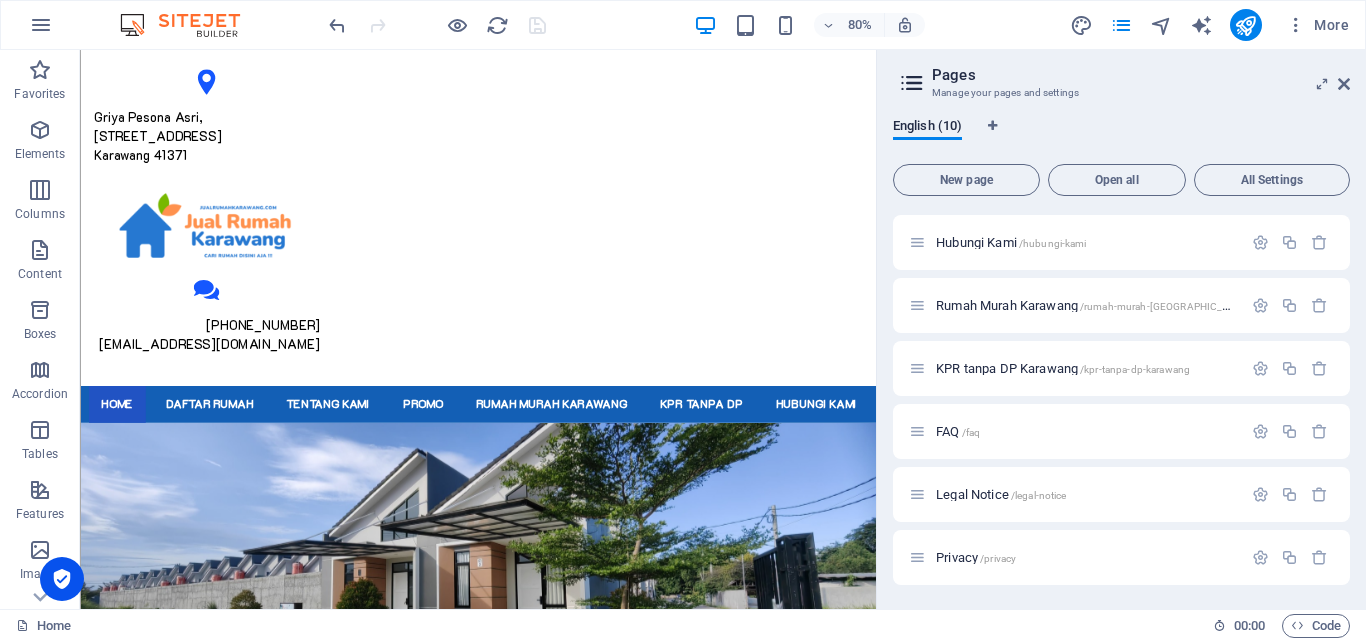 scroll, scrollTop: 149, scrollLeft: 0, axis: vertical 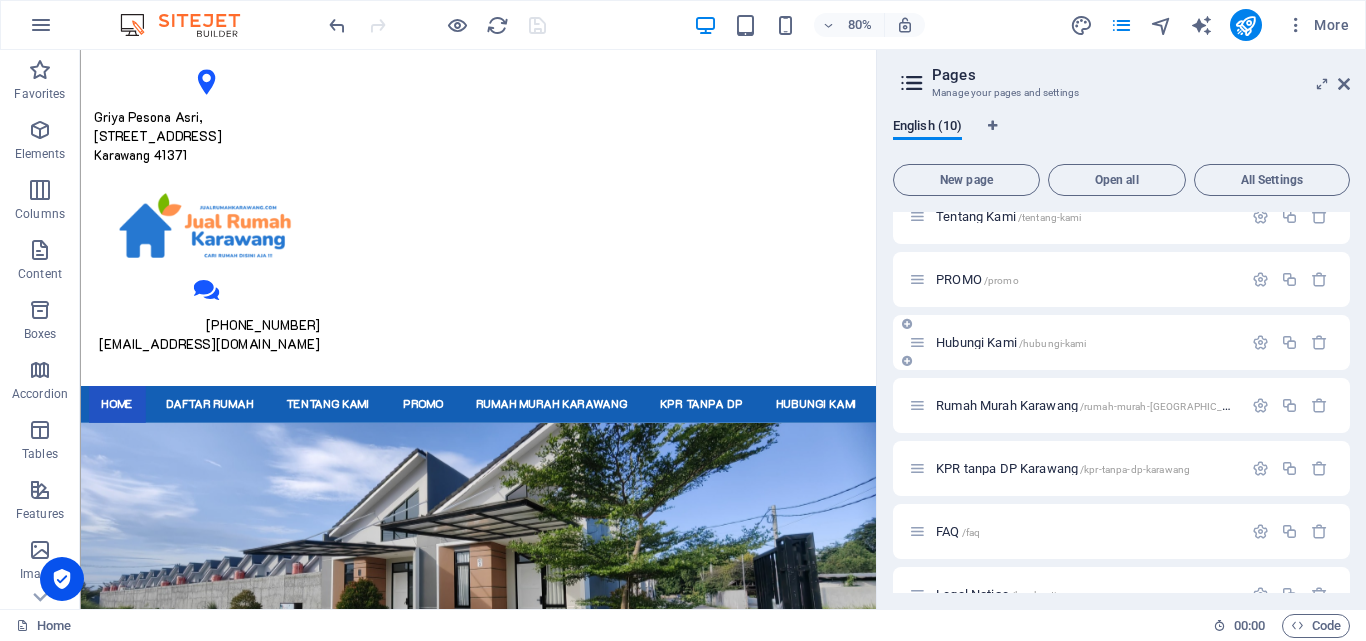 click on "Hubungi Kami /hubungi-kami" at bounding box center (1011, 342) 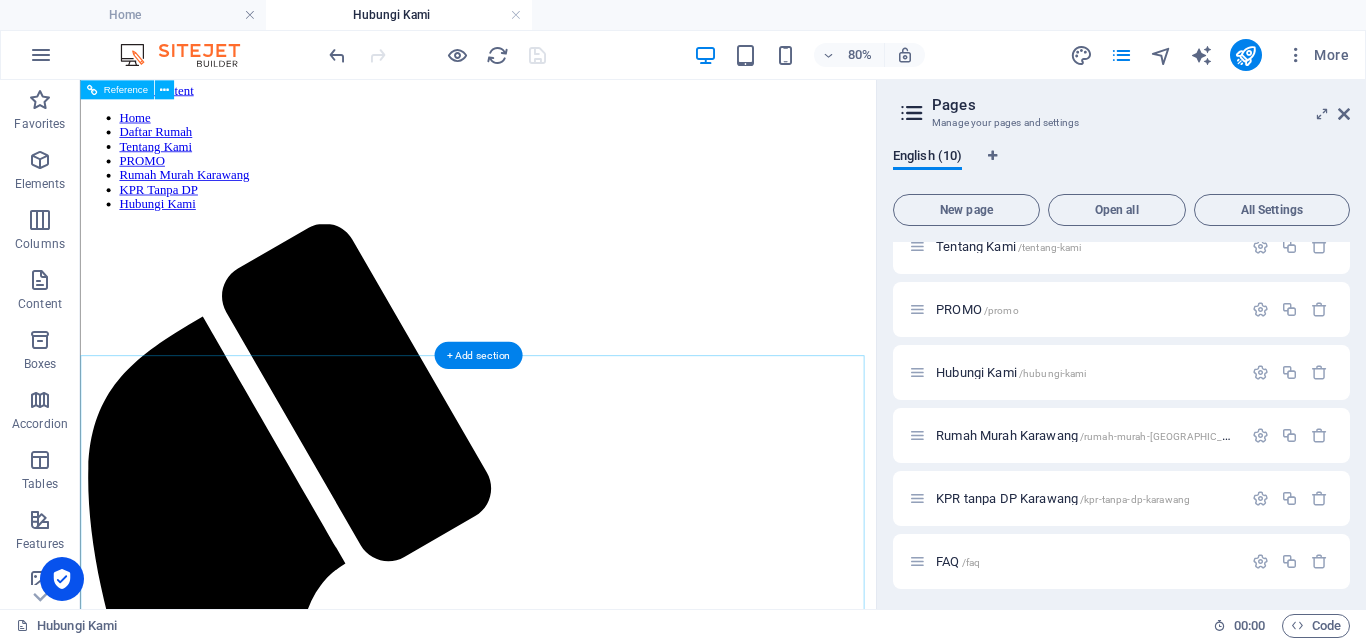 scroll, scrollTop: 0, scrollLeft: 0, axis: both 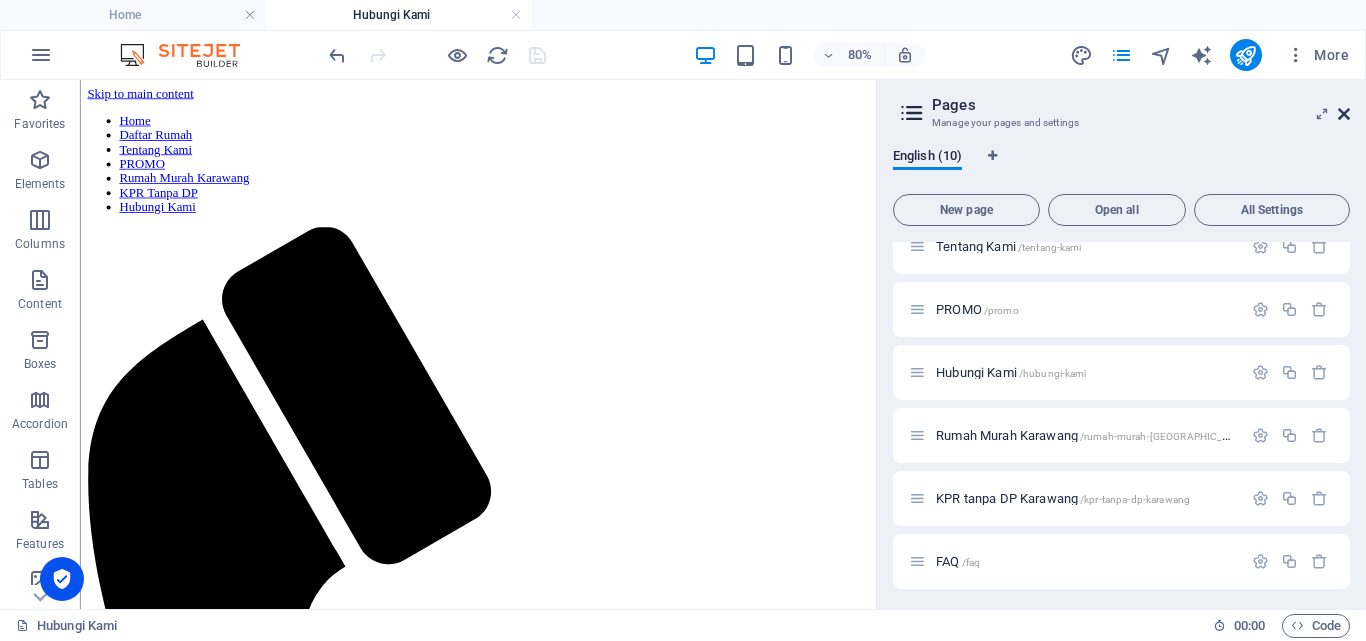 click at bounding box center [1344, 114] 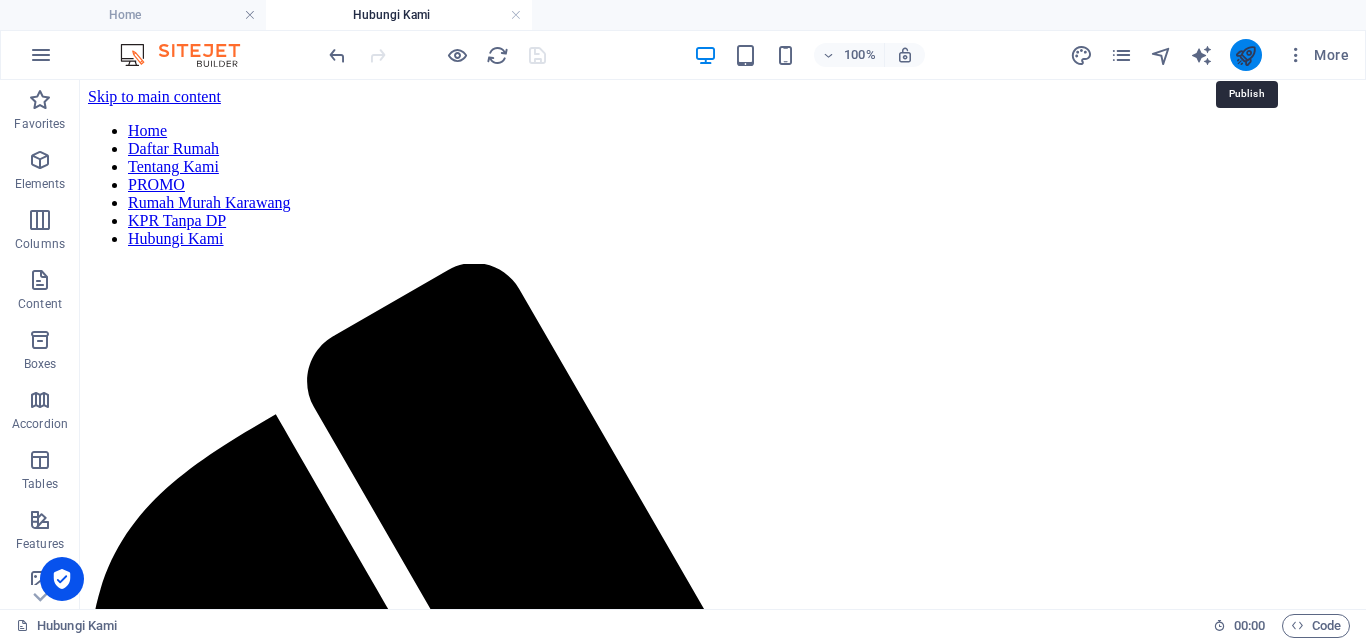 click at bounding box center [1245, 55] 